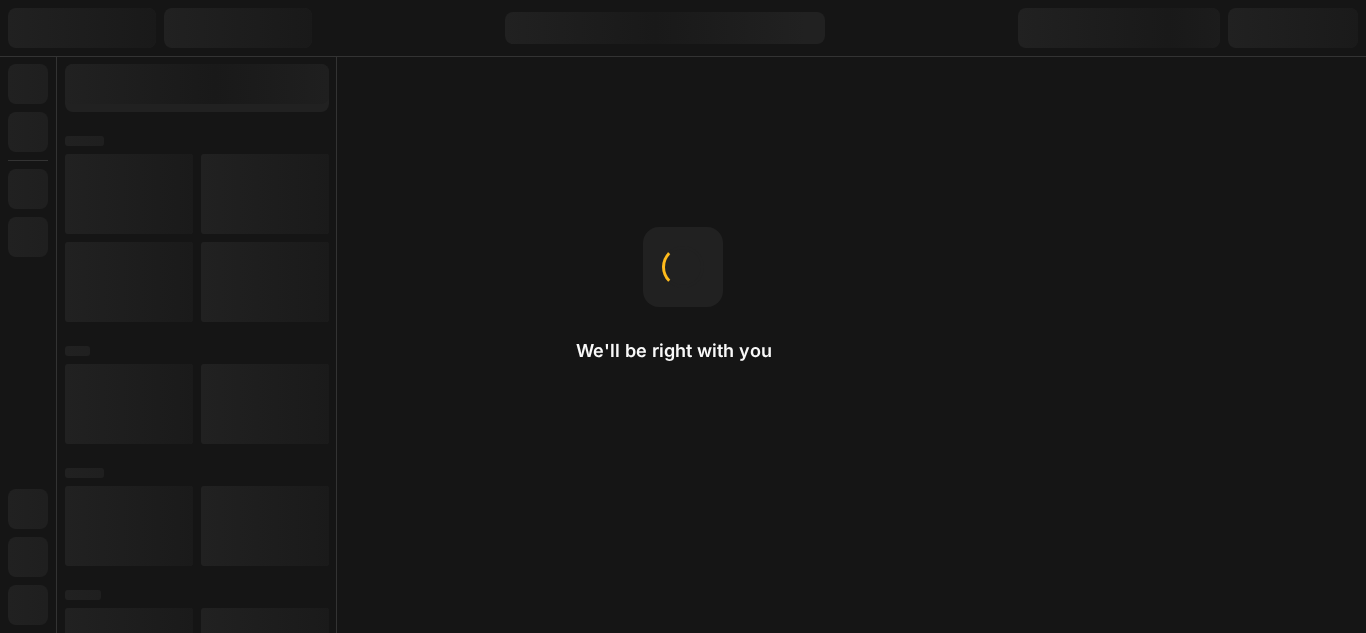 scroll, scrollTop: 0, scrollLeft: 0, axis: both 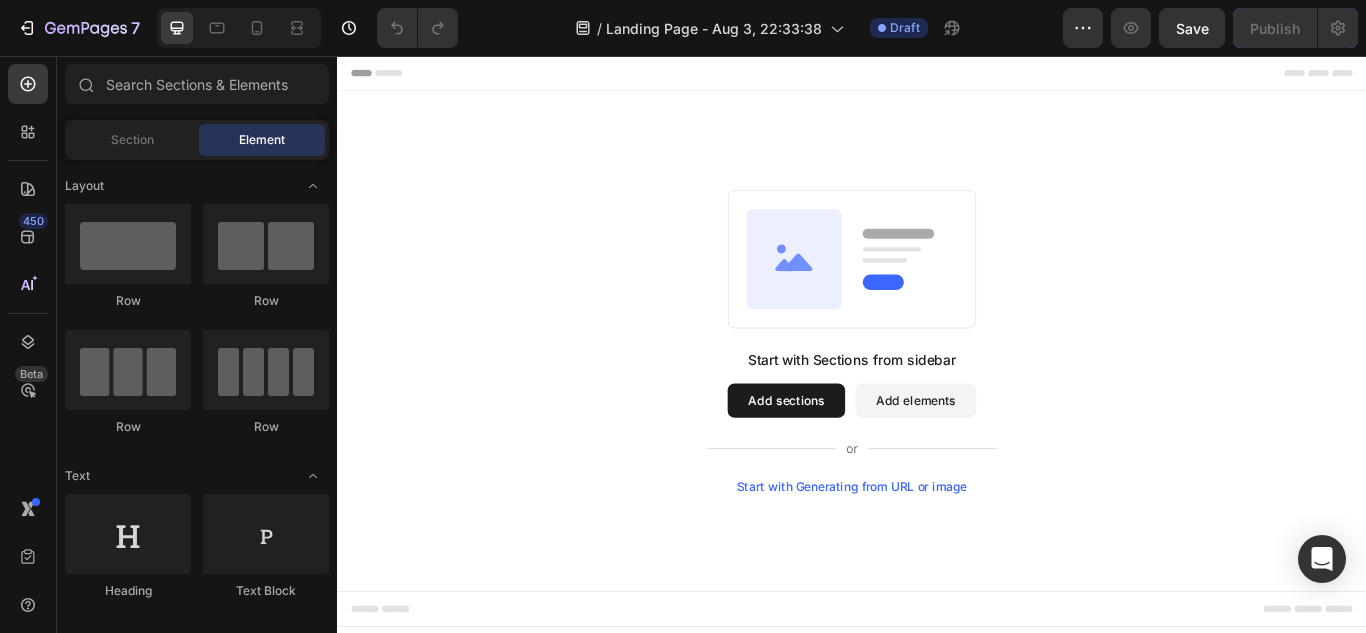 click on "Start with Generating from URL or image" at bounding box center [937, 558] 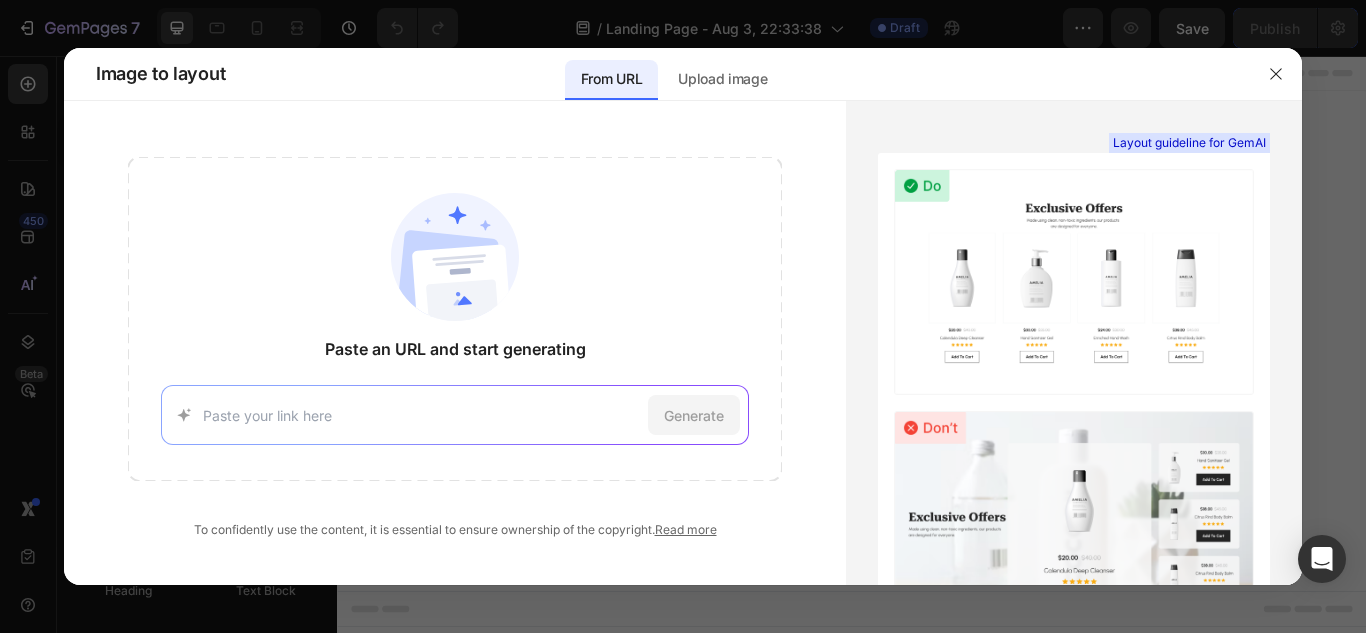 paste on "https://fegbeauty.com/" 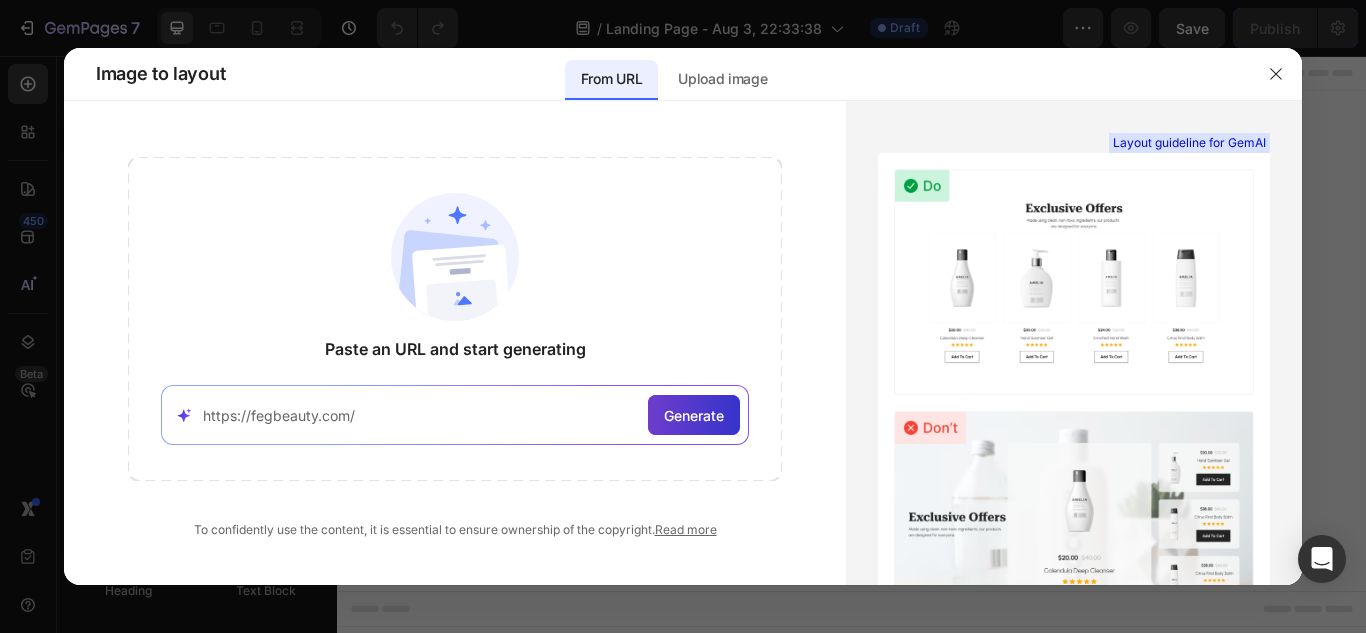 type on "https://fegbeauty.com/" 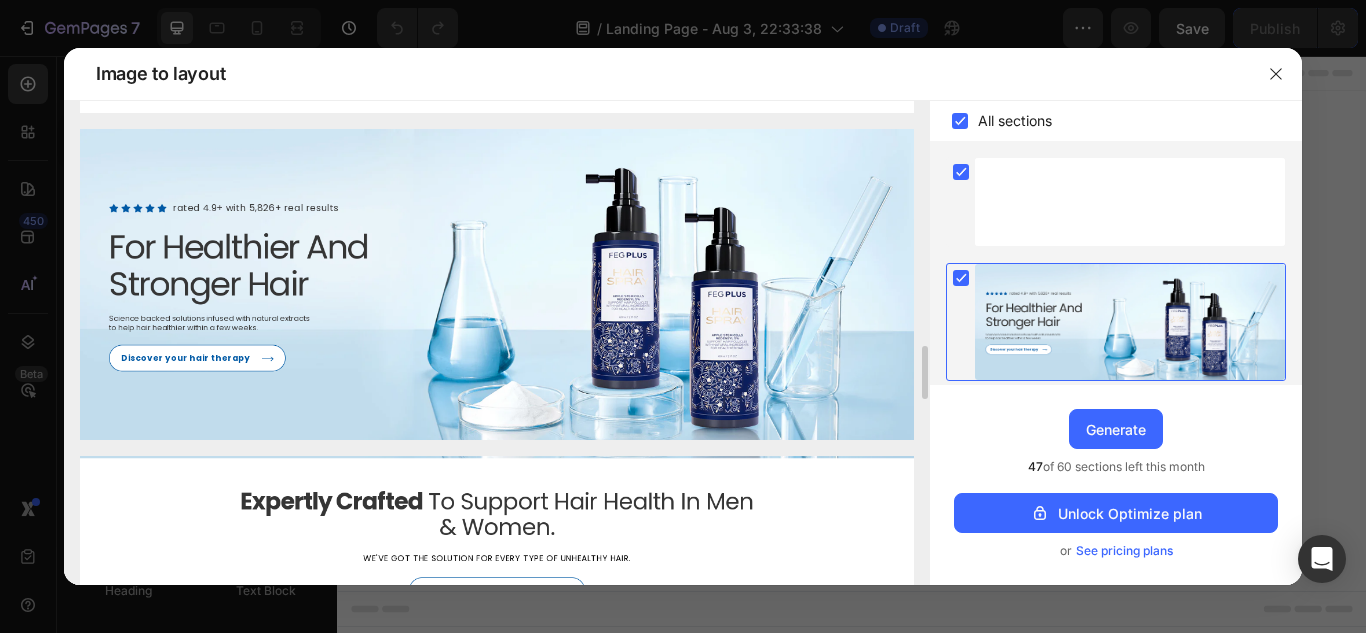 scroll, scrollTop: 626, scrollLeft: 0, axis: vertical 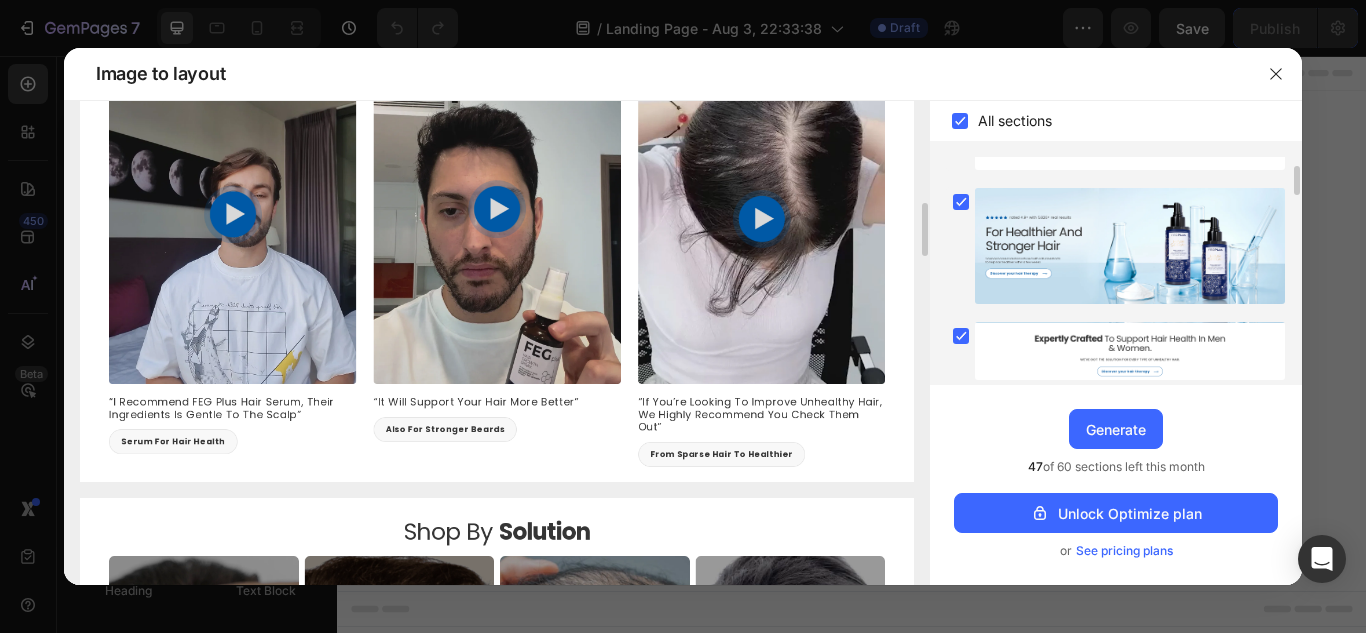 click at bounding box center [497, 216] 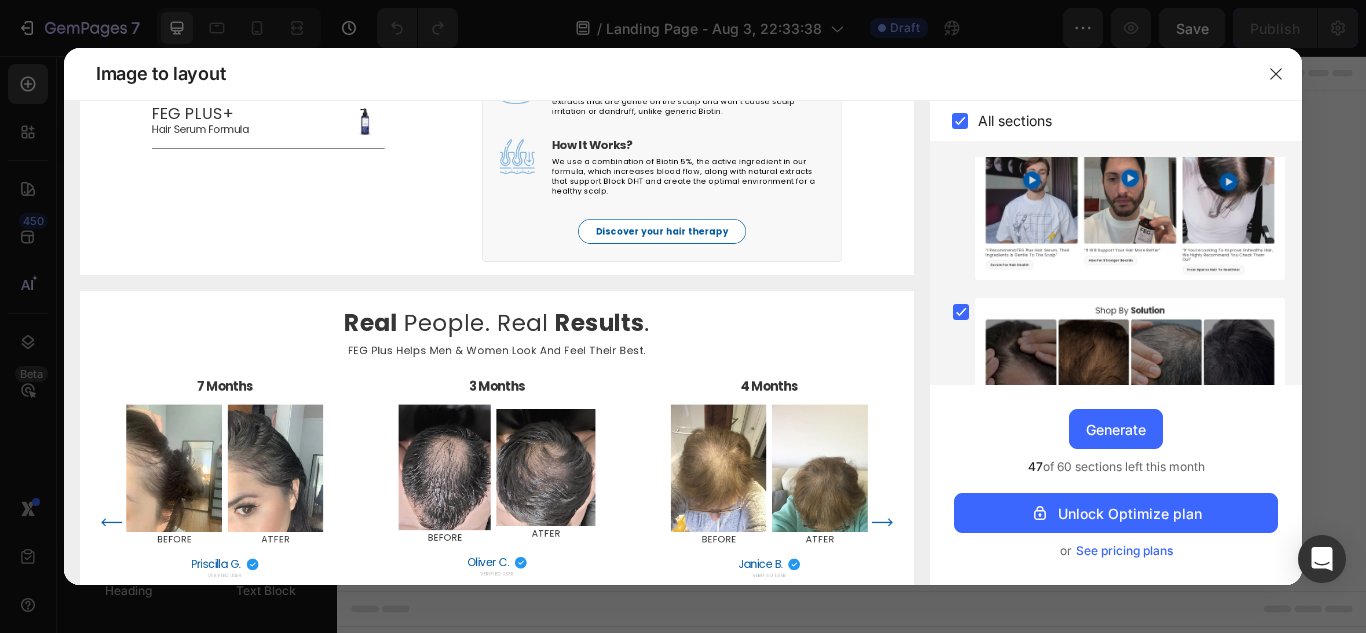 scroll, scrollTop: 3376, scrollLeft: 0, axis: vertical 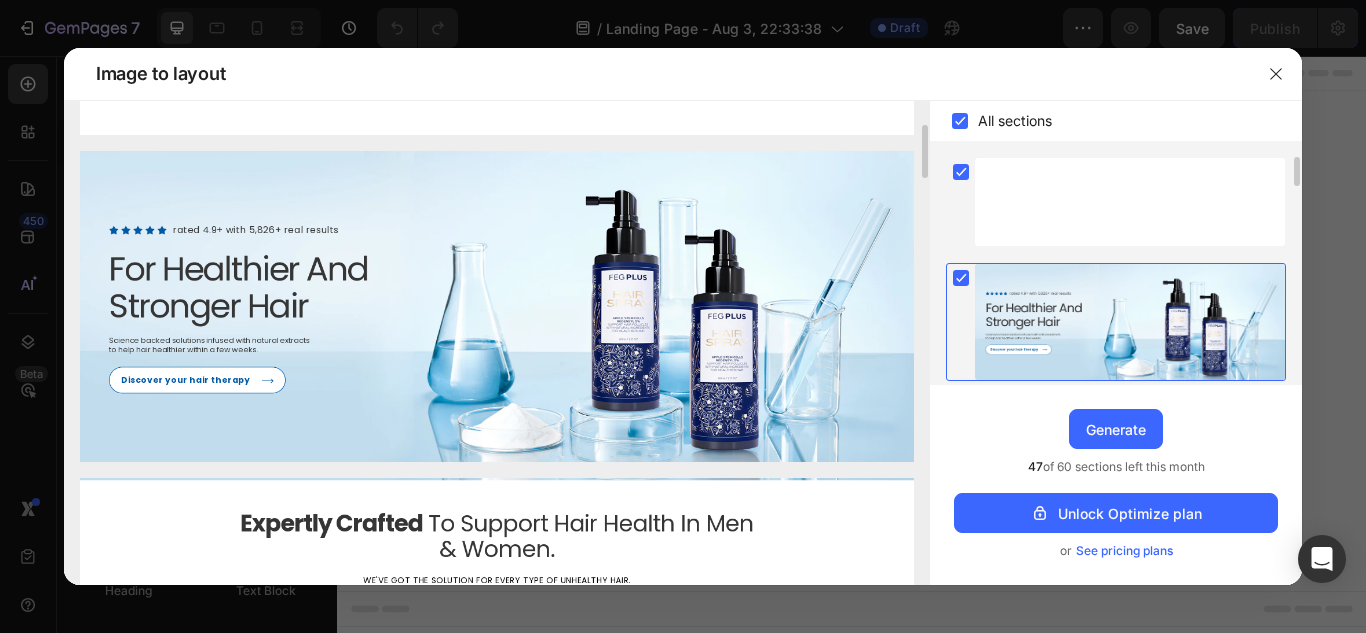 click at bounding box center [683, 316] 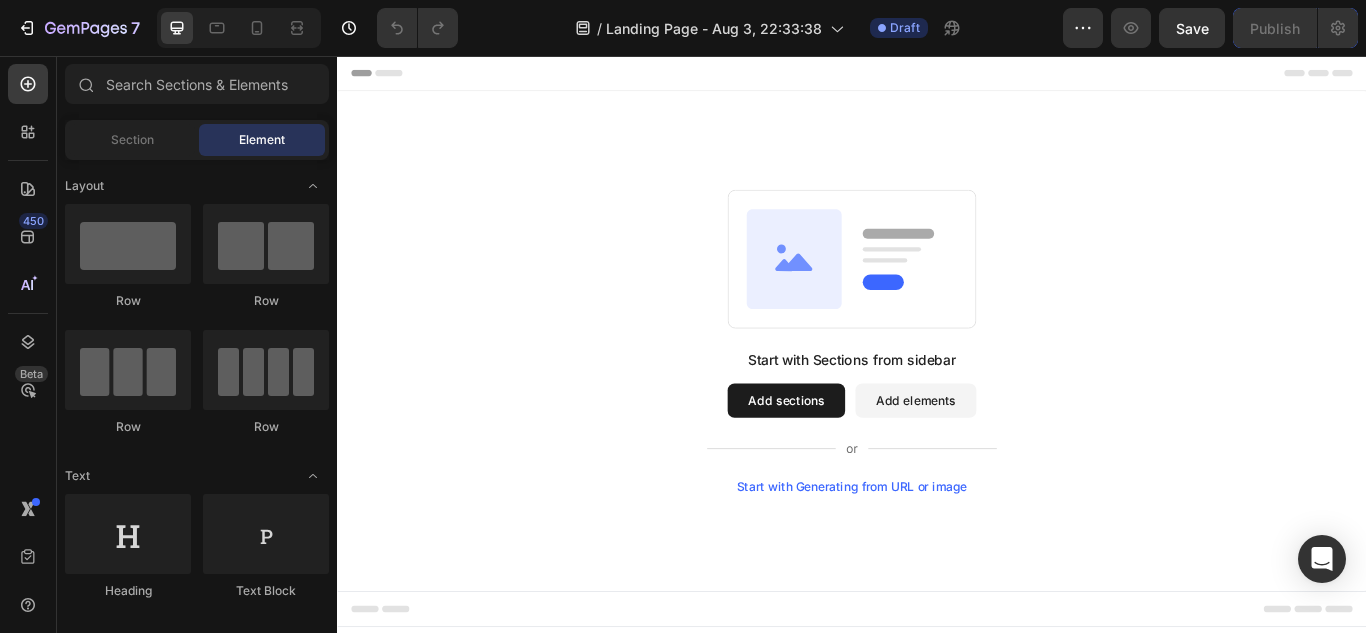 click on "Start with Sections from sidebar Add sections Add elements Start with Generating from URL or image" at bounding box center (937, 388) 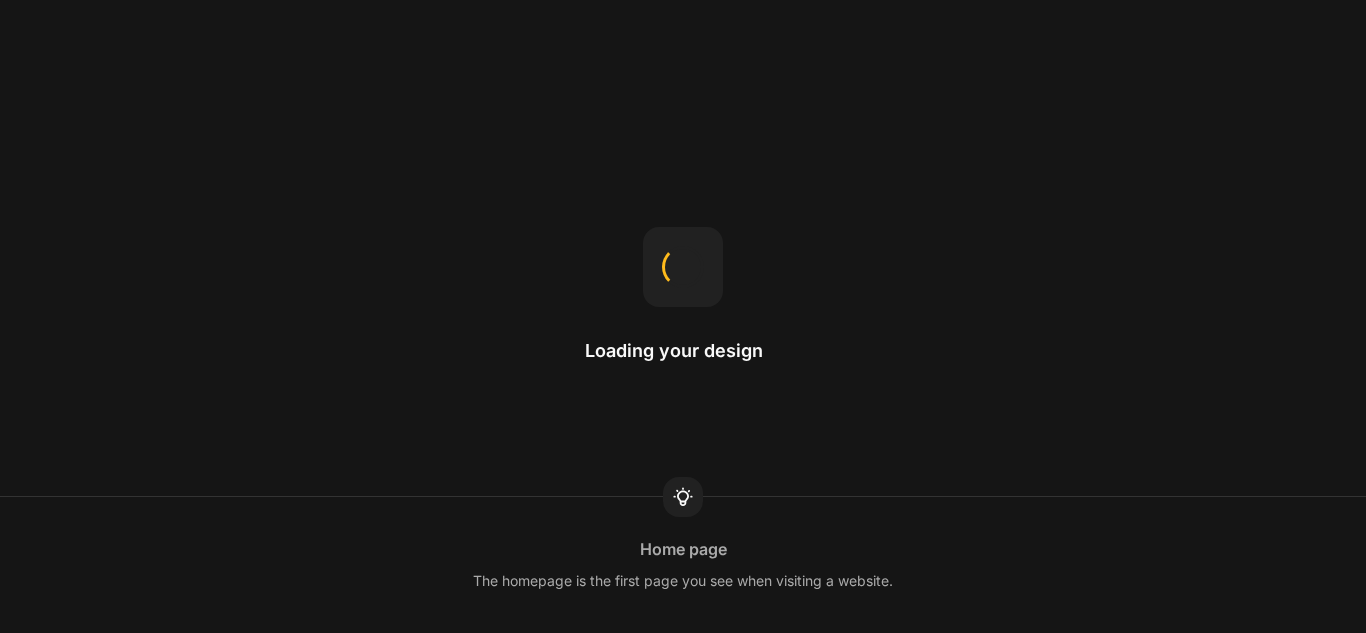 scroll, scrollTop: 0, scrollLeft: 0, axis: both 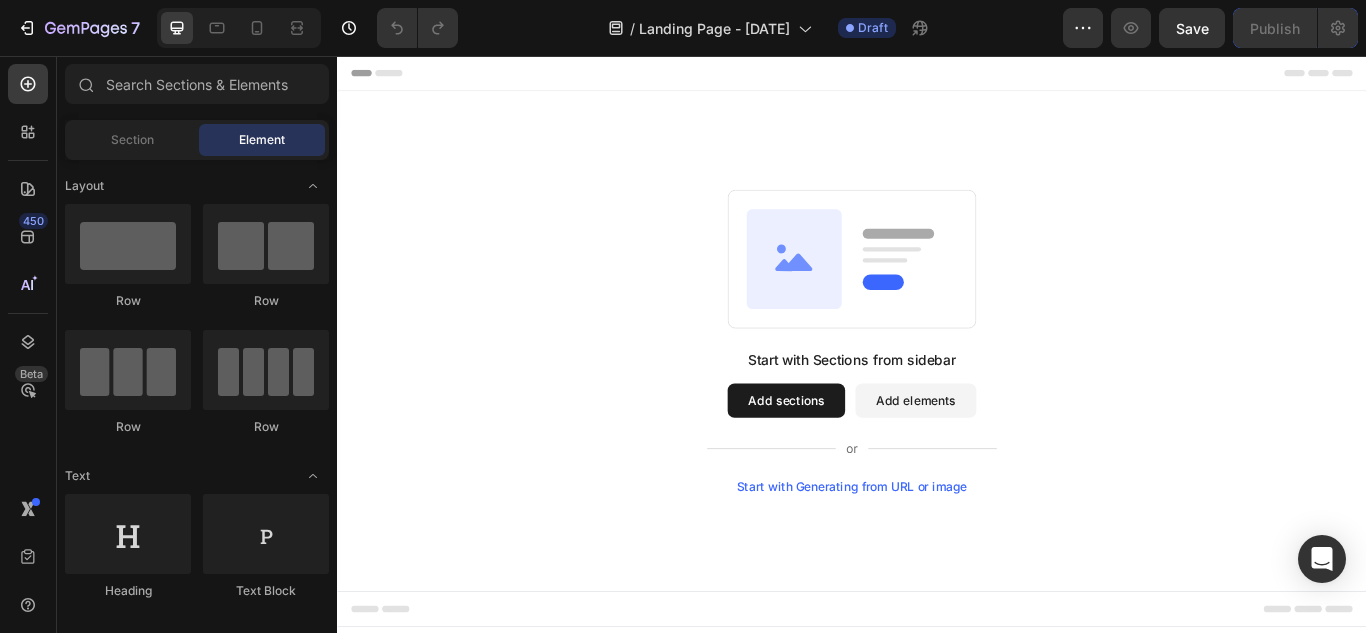 click on "Start with Generating from URL or image" at bounding box center (937, 558) 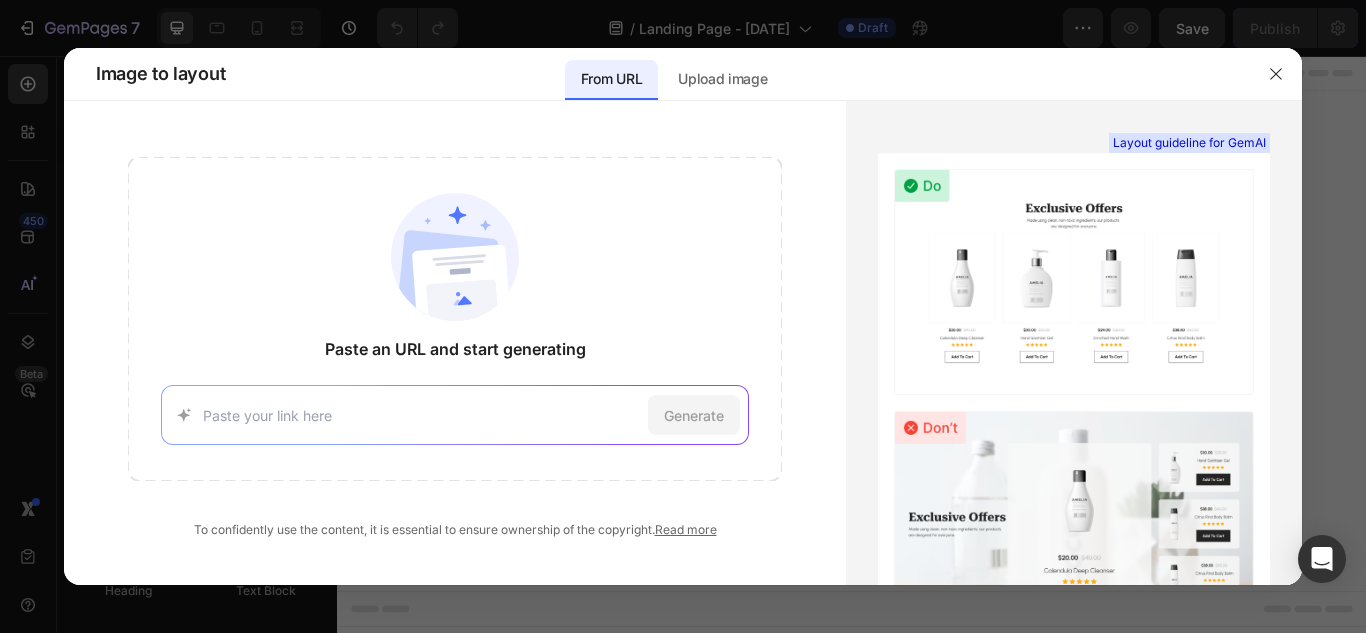 click at bounding box center [422, 415] 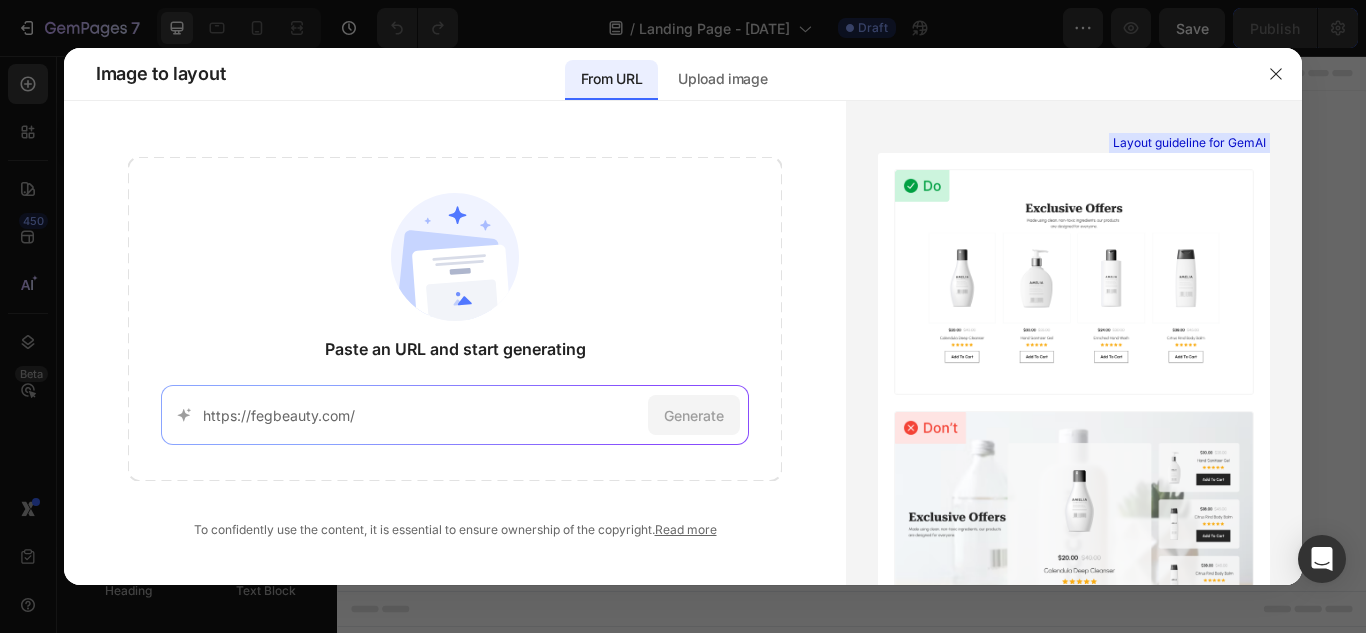 scroll, scrollTop: 0, scrollLeft: 0, axis: both 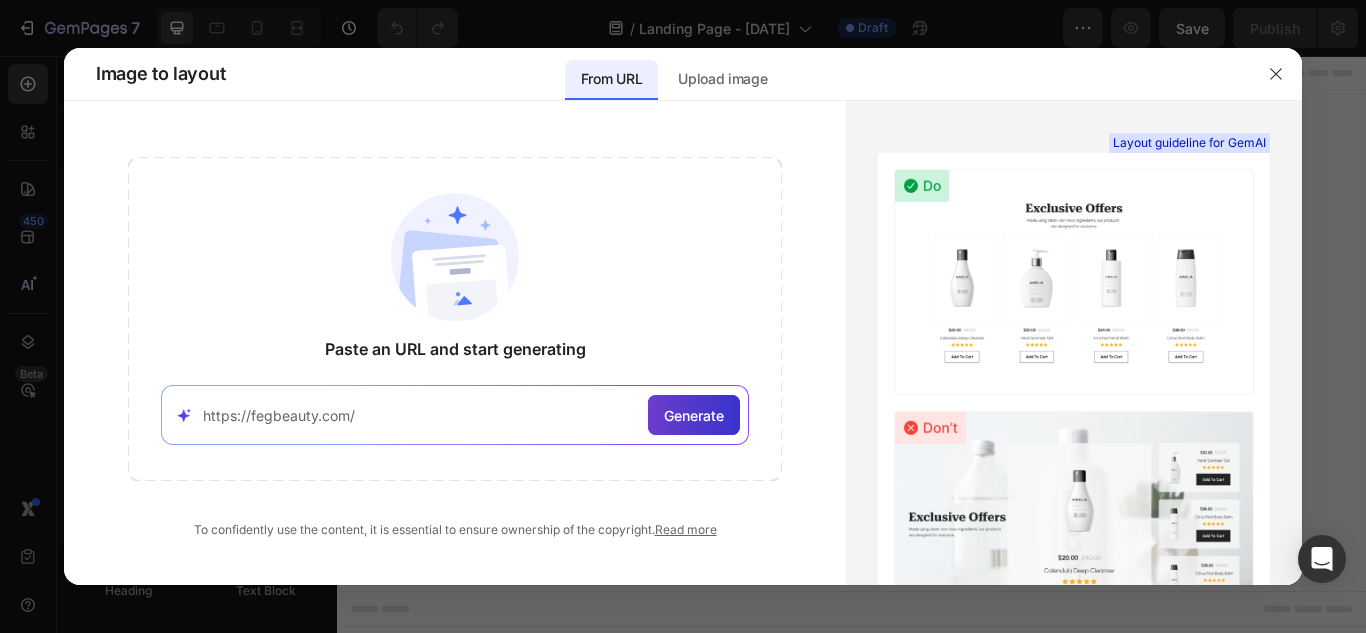 type on "https://fegbeauty.com/" 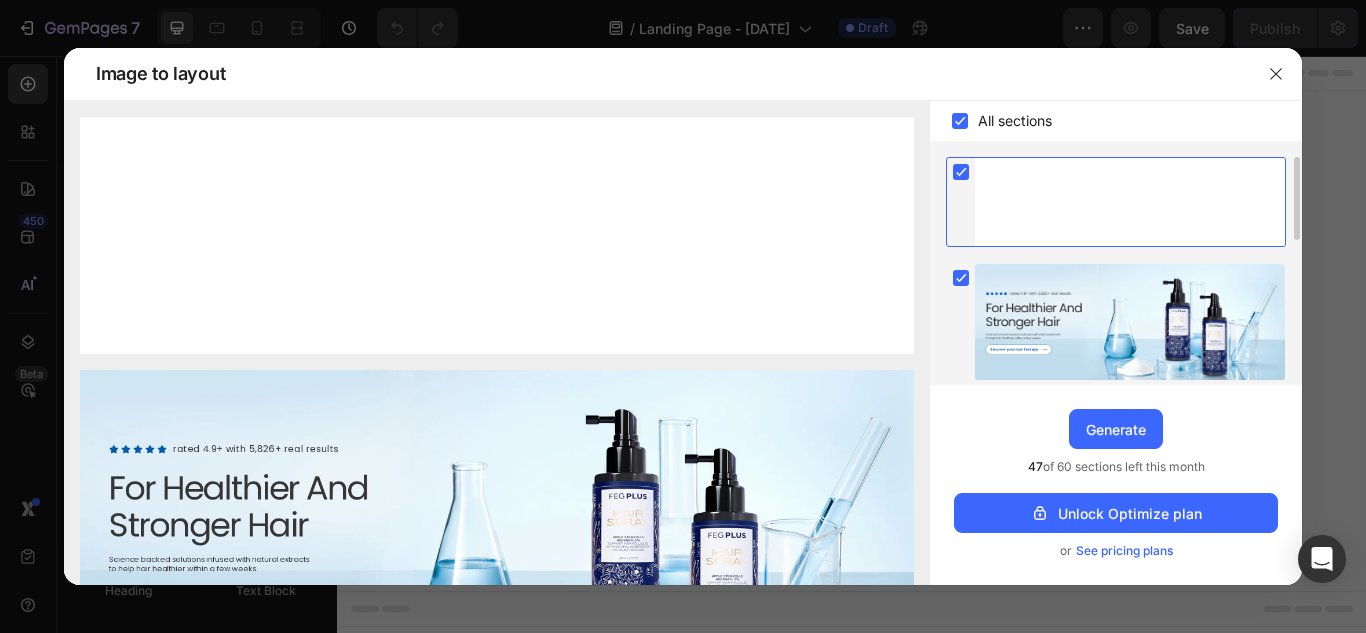 click 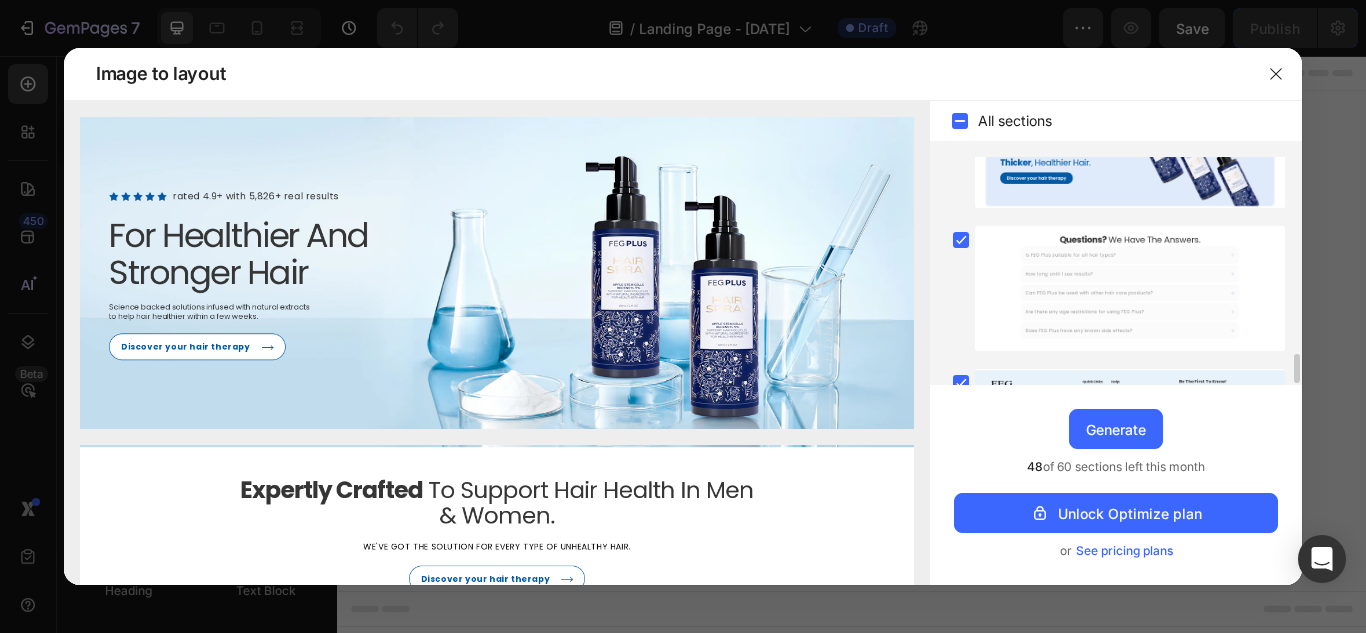 scroll, scrollTop: 1537, scrollLeft: 0, axis: vertical 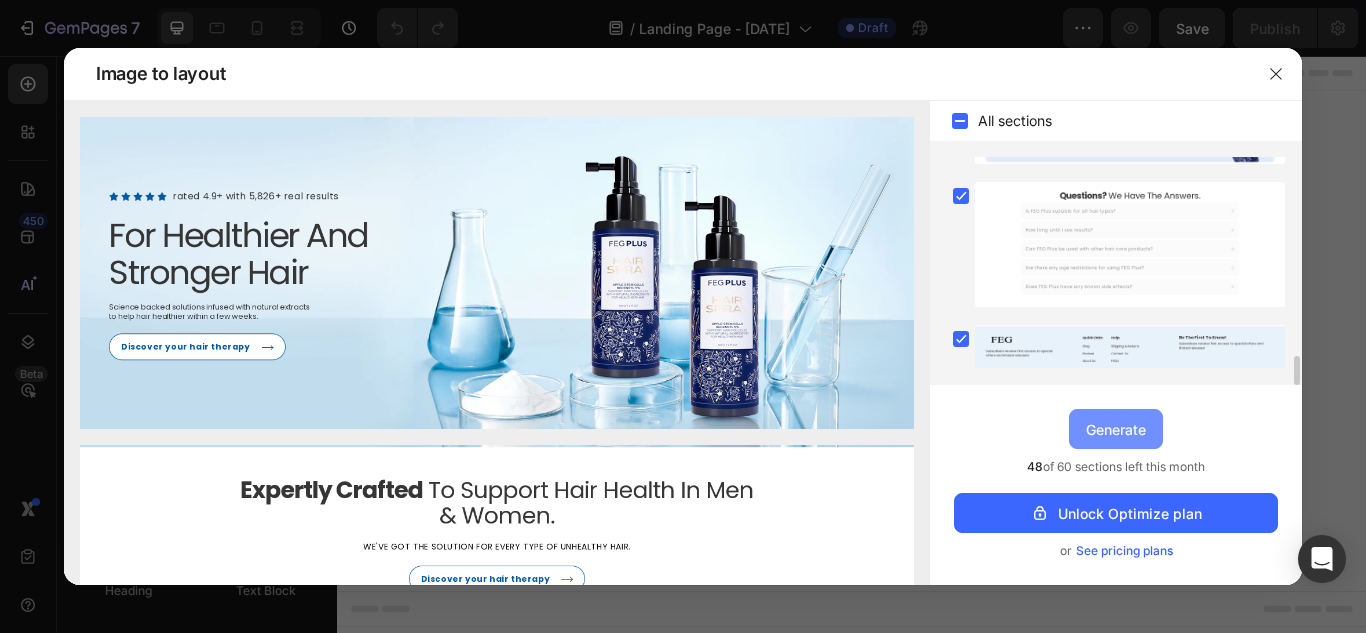 click on "Generate" at bounding box center [1116, 429] 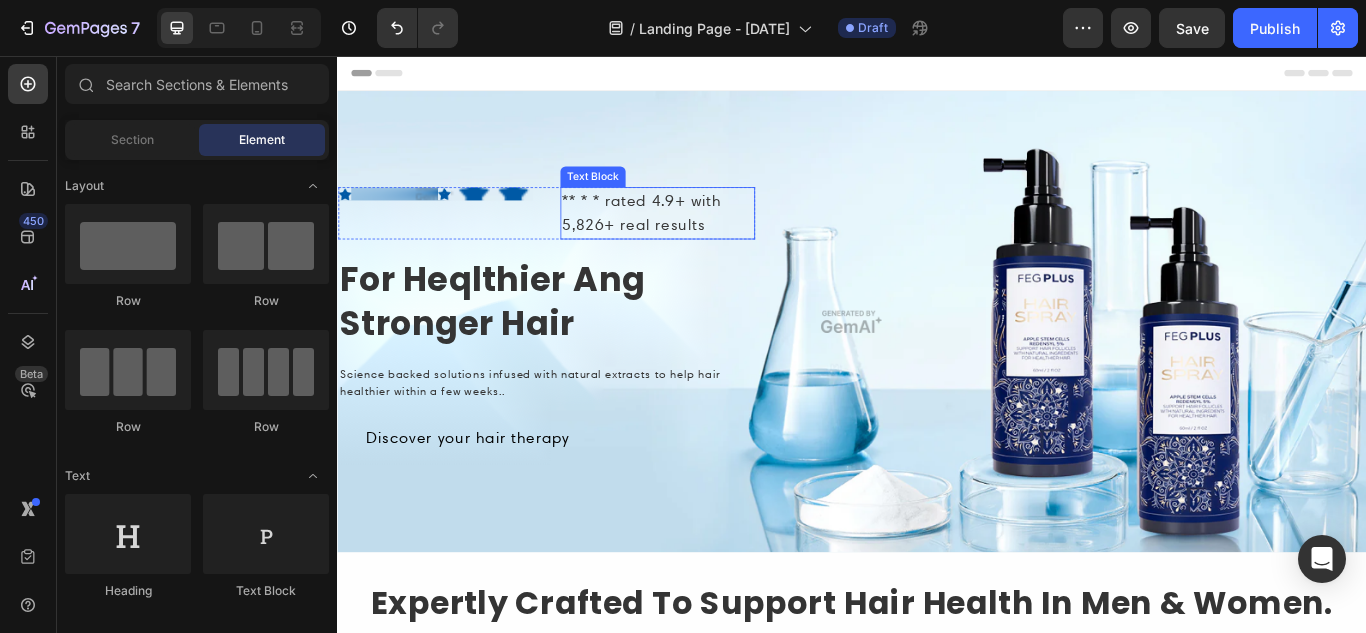 click on "** * *  rated 4.9+ with 5,826+ real results" at bounding box center [710, 240] 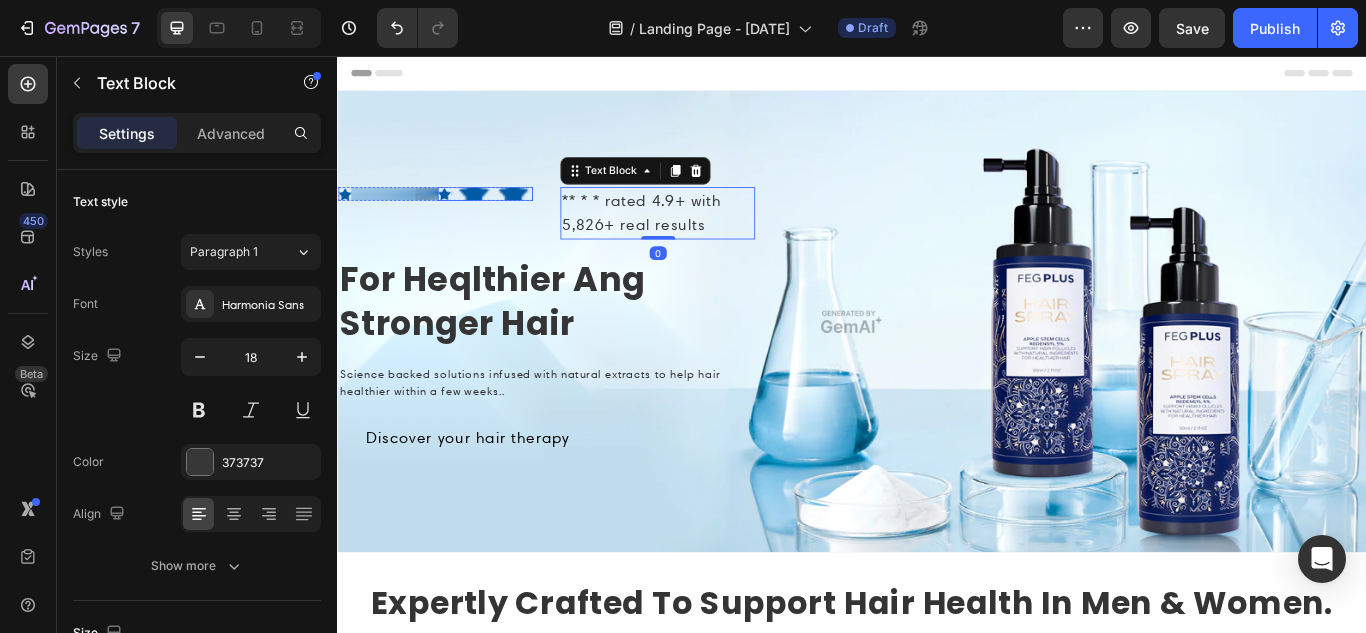 click on "Icon" at bounding box center [510, 217] 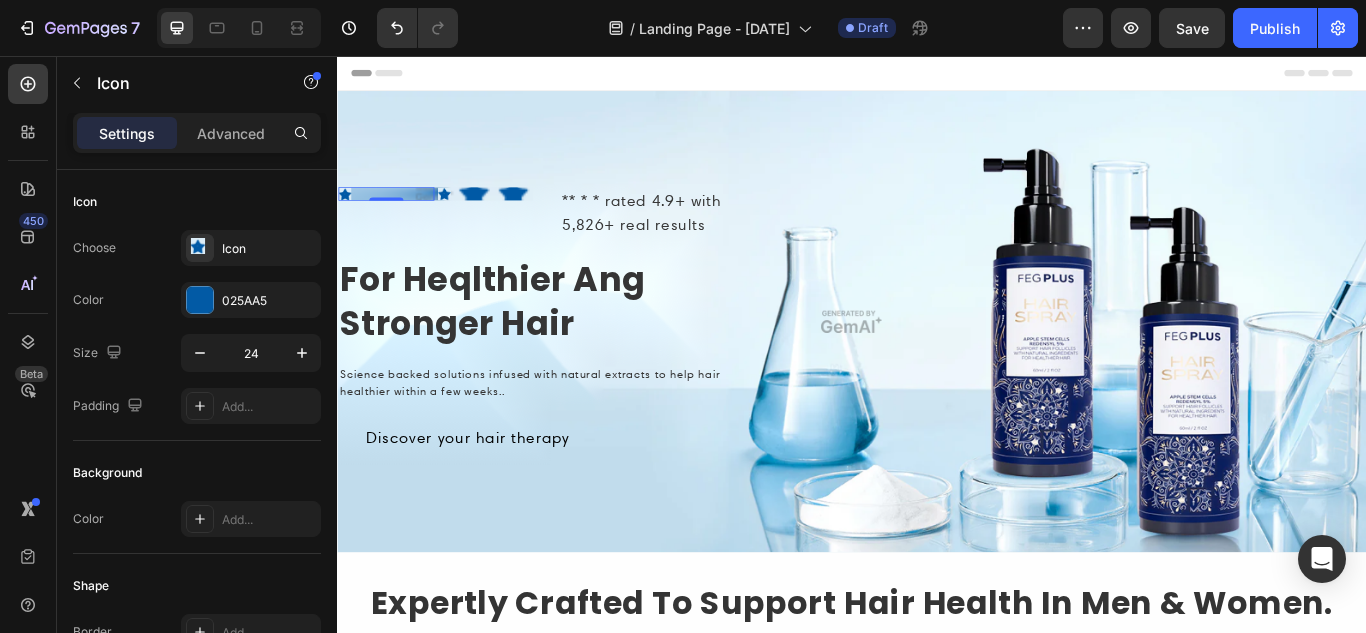 click on "Icon   0" at bounding box center (394, 217) 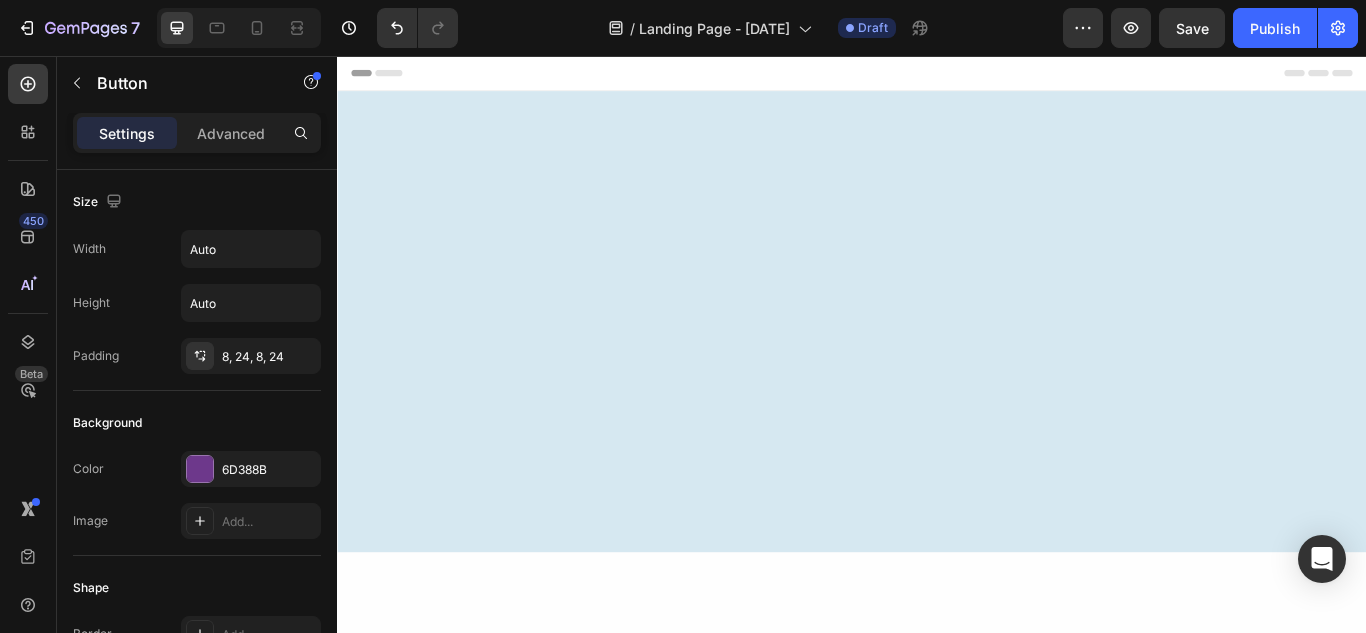 click at bounding box center (558, 1358) 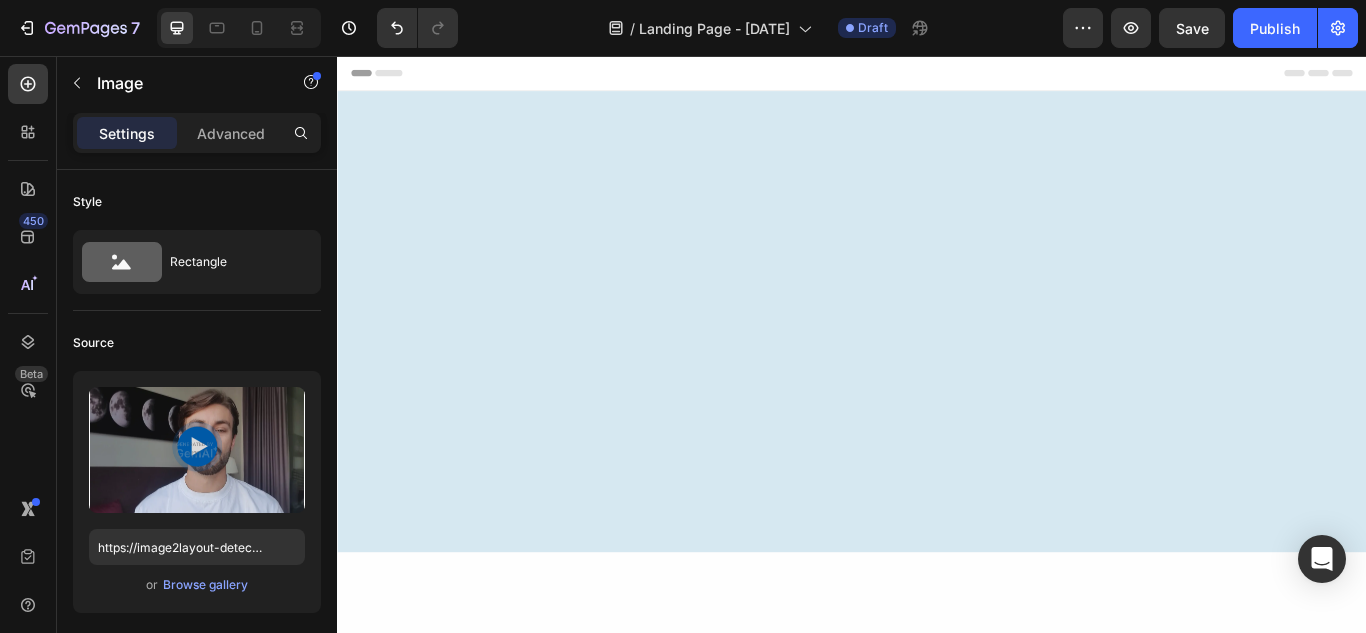 click 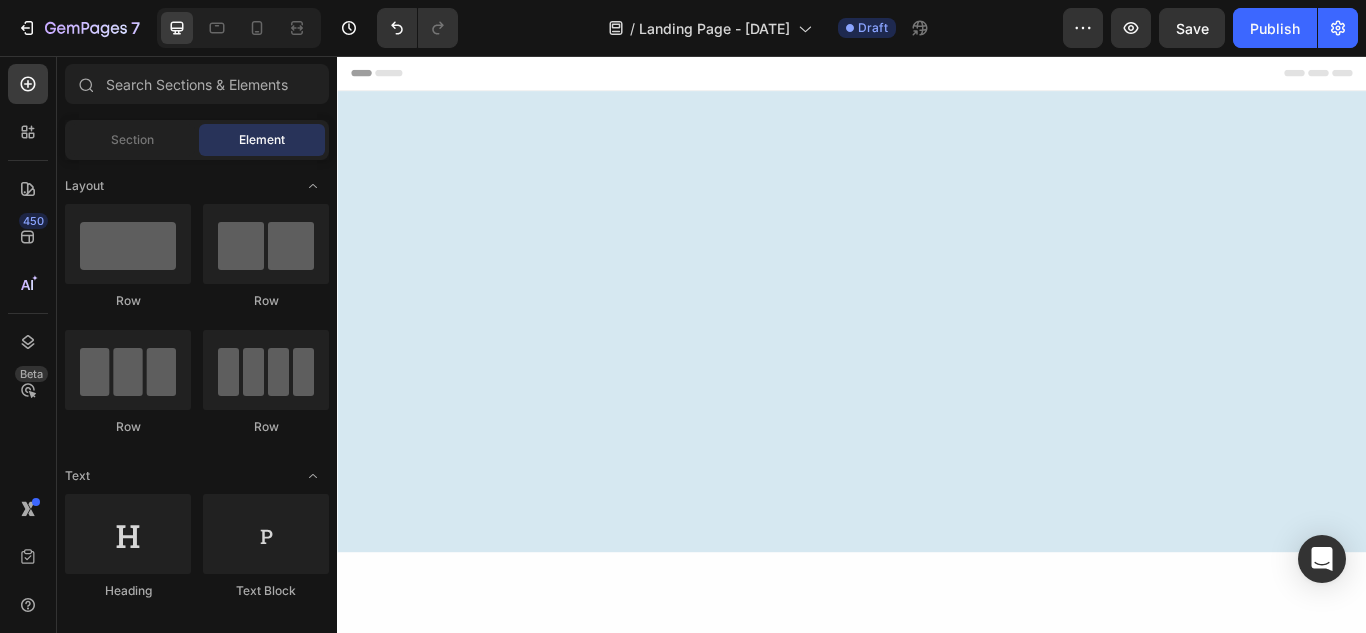 click on ""I Recommend FEG Plus Hair Serum, Their Ingredients Is Gentle To The Scalp Text Block Serum For Hair Health Button" at bounding box center (558, 1340) 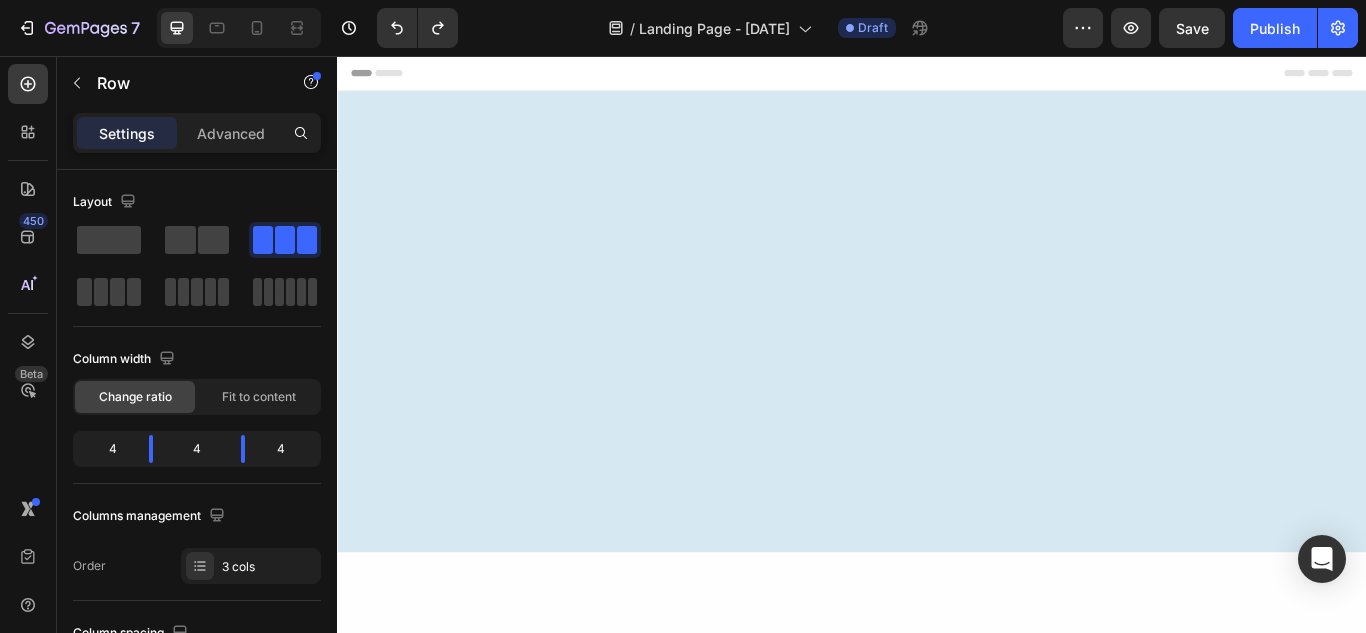 click at bounding box center (558, 1358) 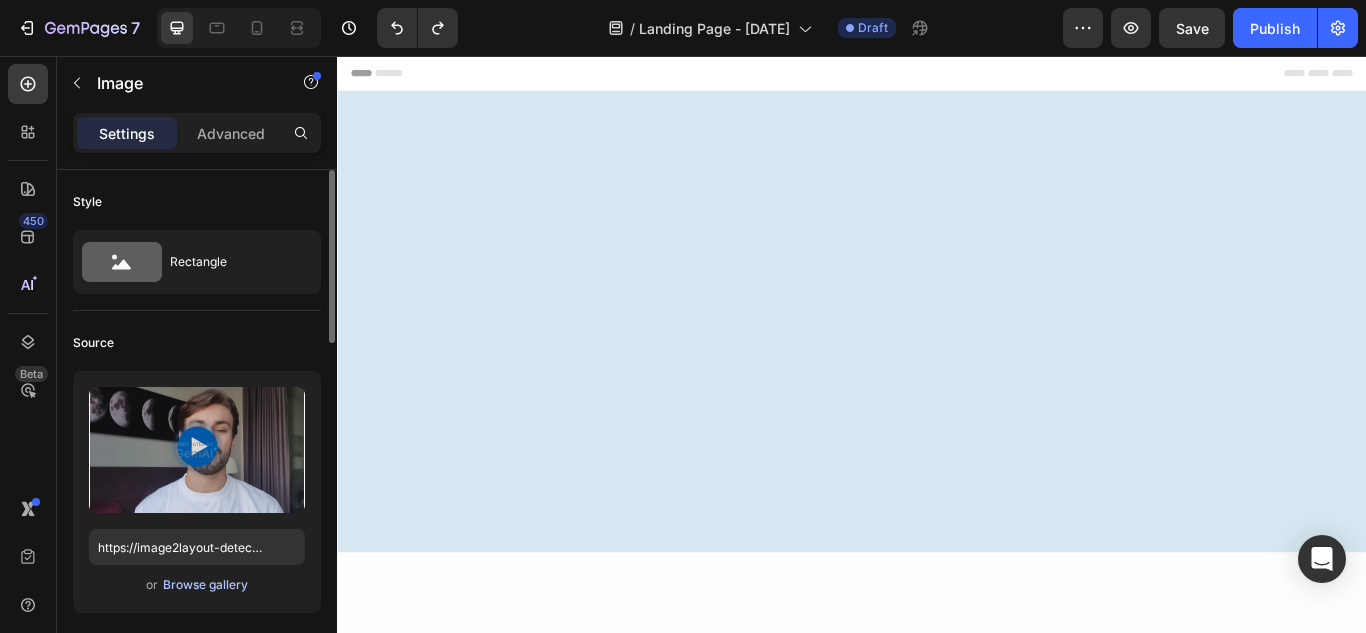 click on "Browse gallery" at bounding box center [205, 585] 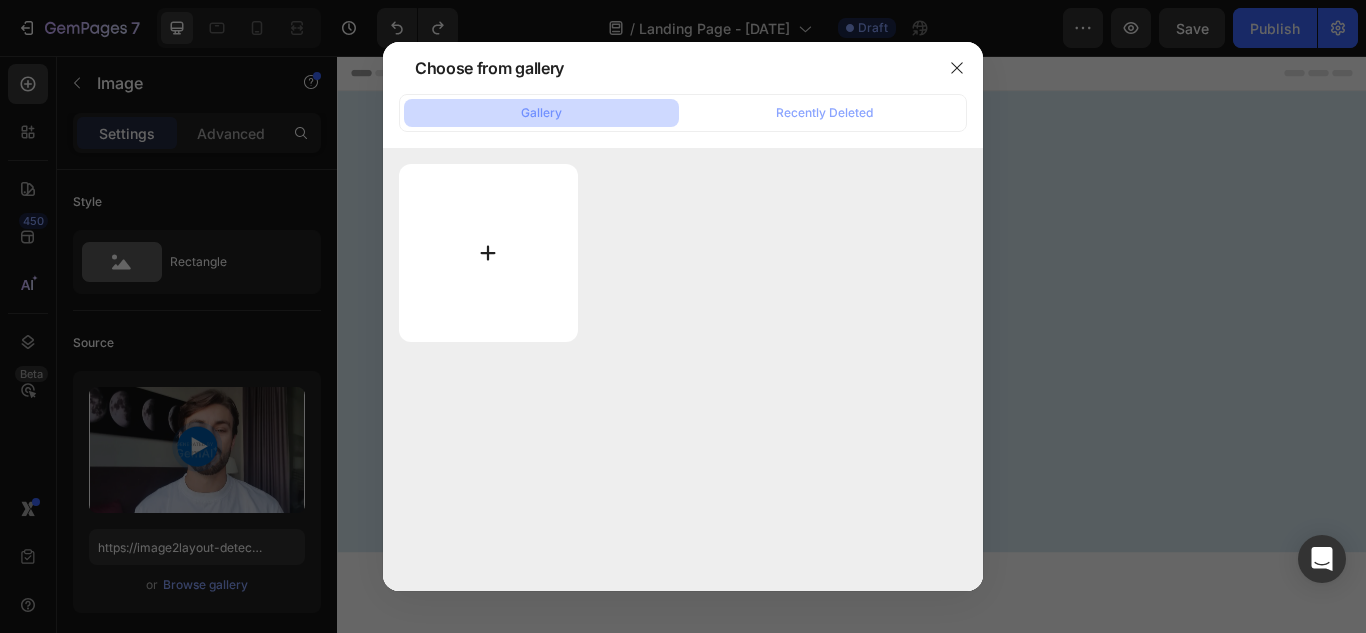 click at bounding box center [488, 253] 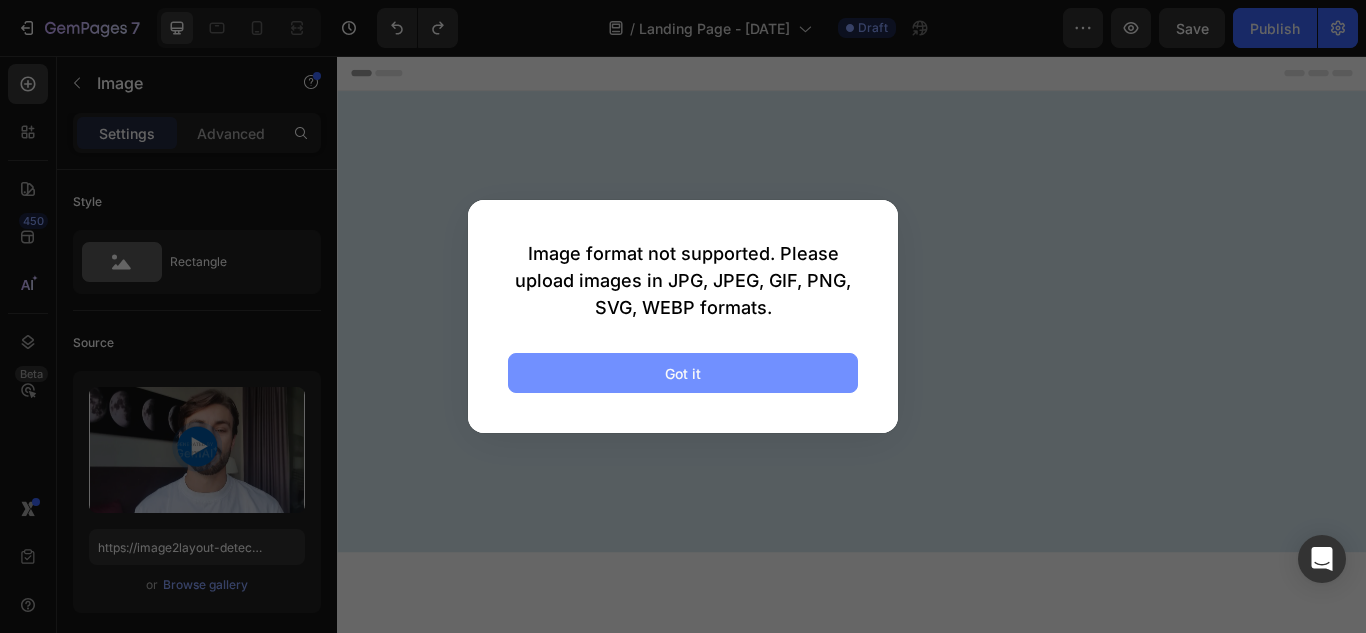 click on "Got it" at bounding box center (683, 373) 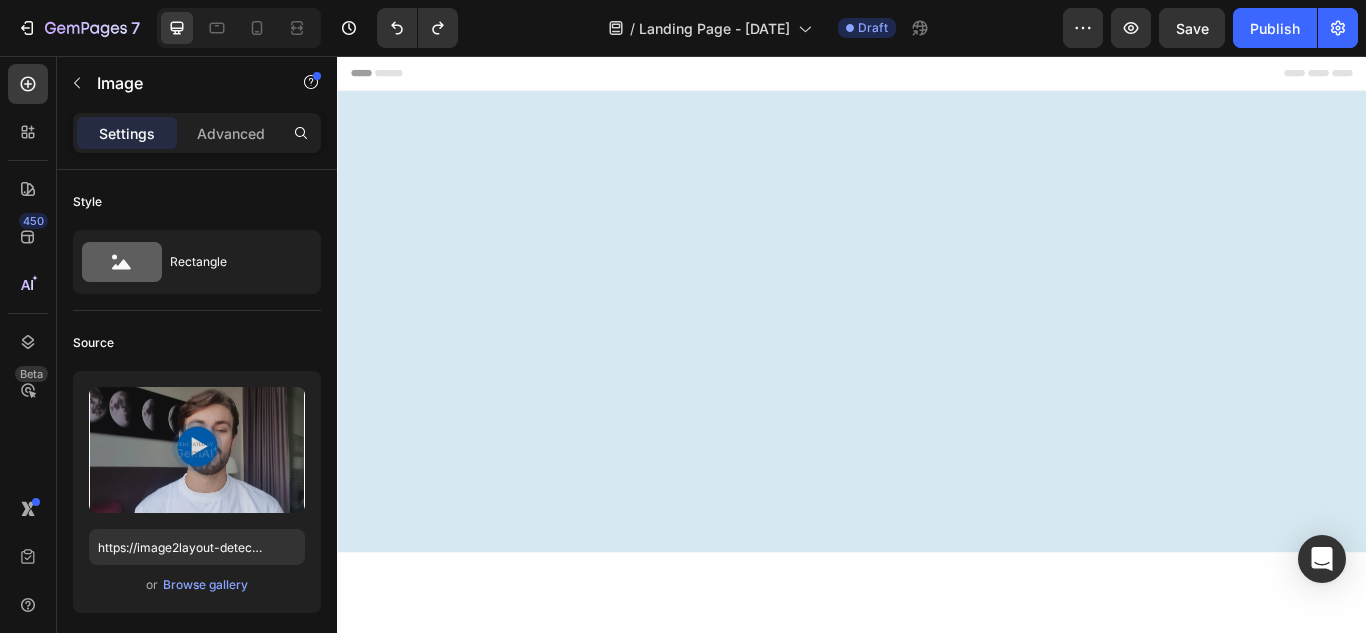click at bounding box center (558, 1358) 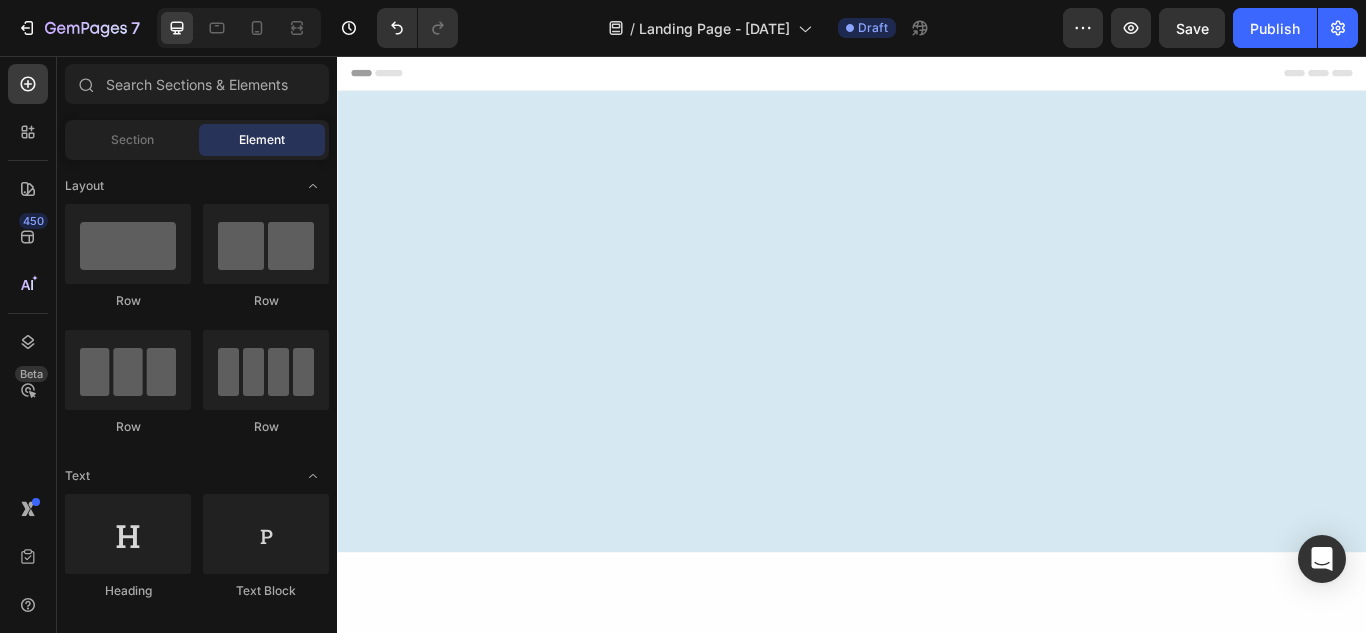 click on ""I Recommend FEG Plus Hair Serum, Their Ingredients Is Gentle To The Scalp Text Block Serum For Hair Health Button" at bounding box center [558, 1340] 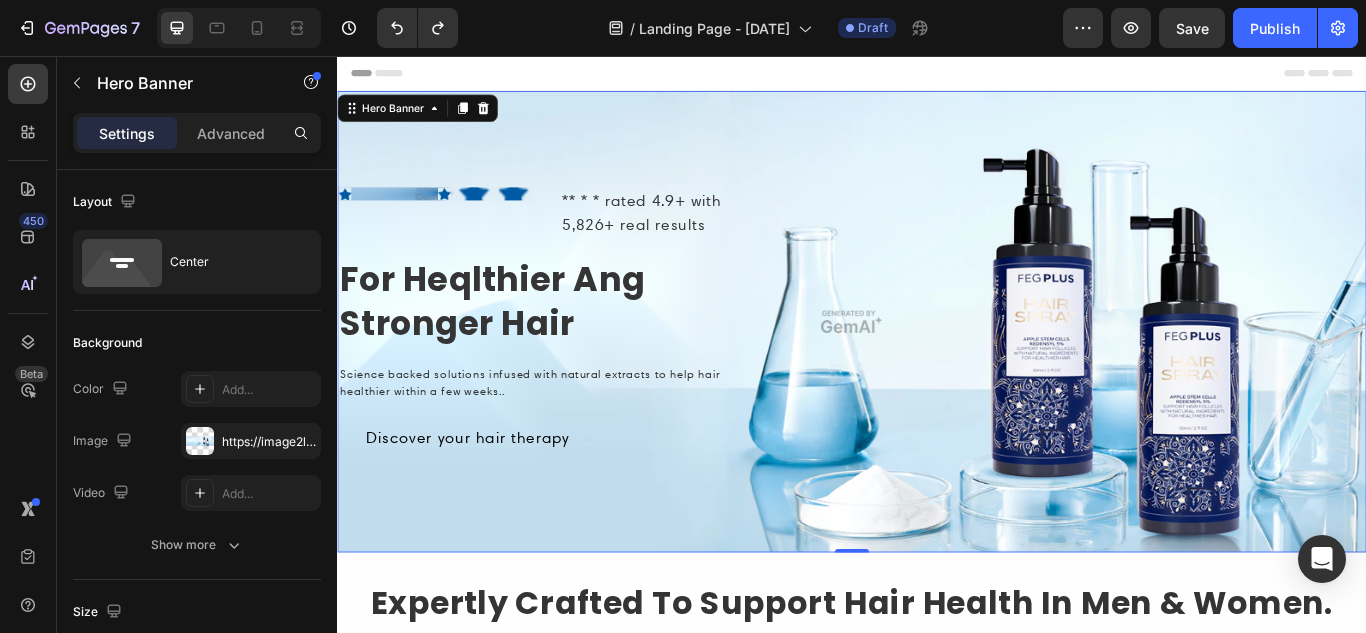 click at bounding box center (937, 366) 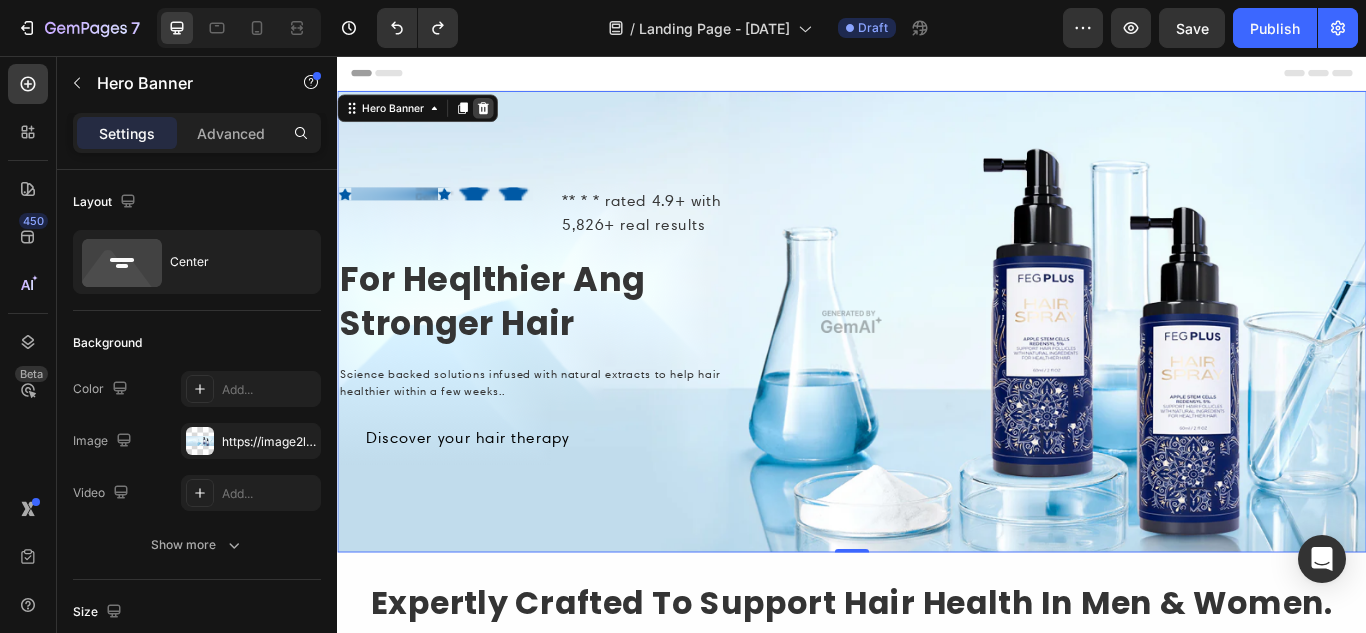 click 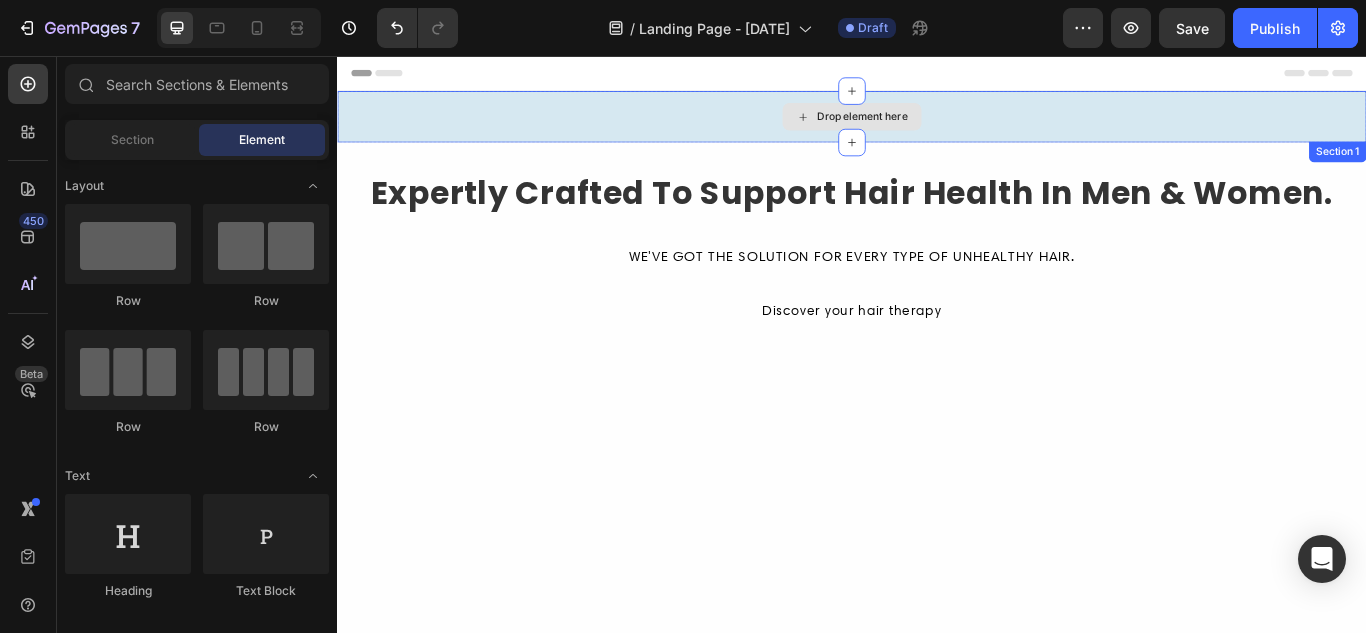click 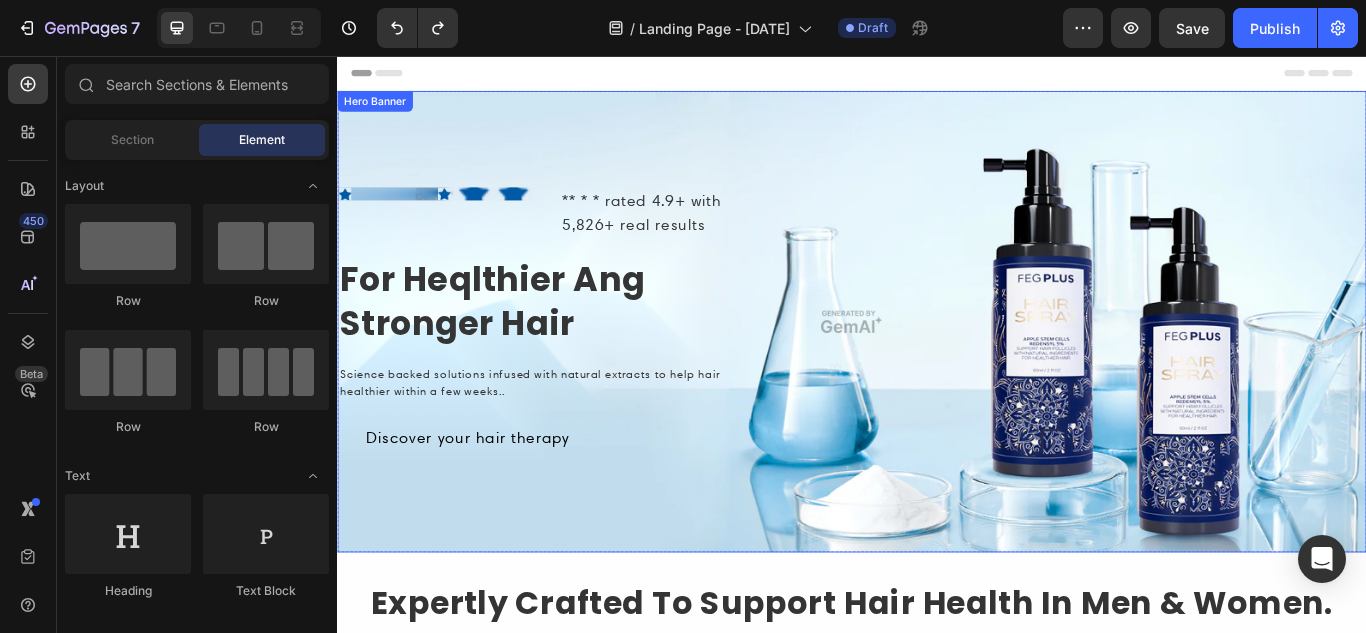 click on "Icon     Icon Hero Banner ** * *  rated 4.9+ with 5,826+ real results Text Block Row For Heqlthier Ang Stronger Hair Heading Science backed solutions infused with natural extracts to help hair healthier within a few weeks.. Text Block Discover your hair therapy Button Row" at bounding box center (937, 366) 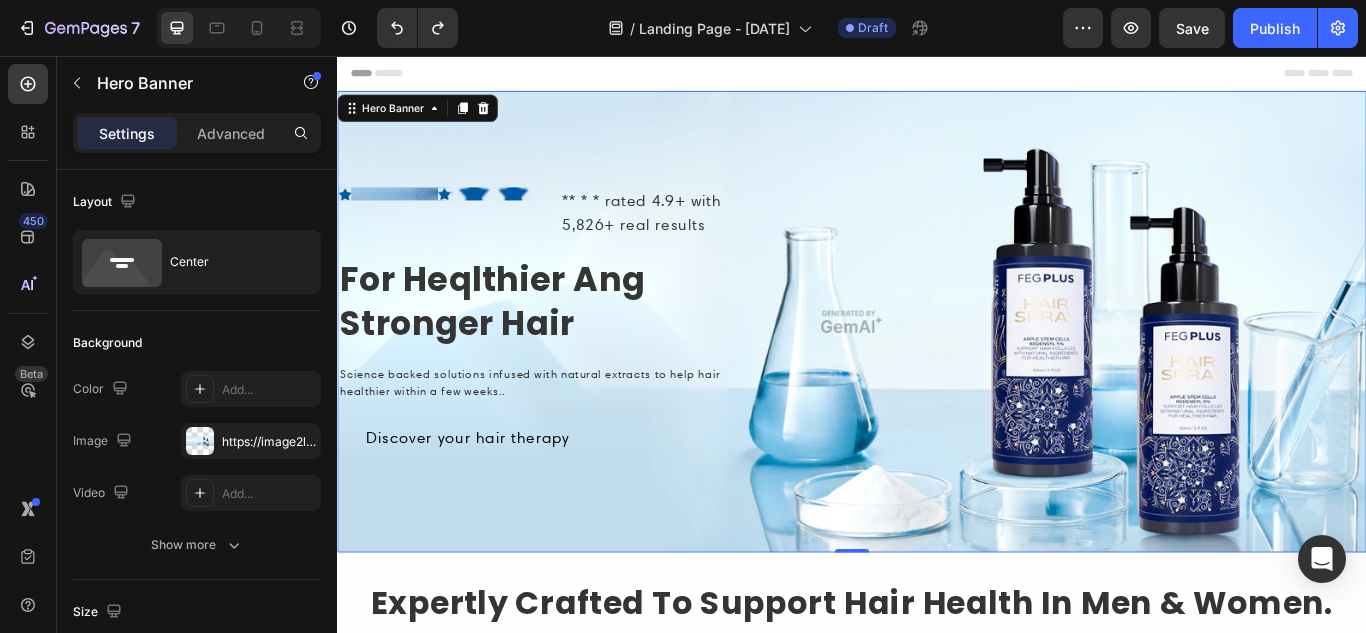 click on "Icon     Icon Hero Banner ** * *  rated 4.9+ with 5,826+ real results Text Block Row For Heqlthier Ang Stronger Hair Heading Science backed solutions infused with natural extracts to help hair healthier within a few weeks.. Text Block Discover your hair therapy Button Row" at bounding box center [937, 366] 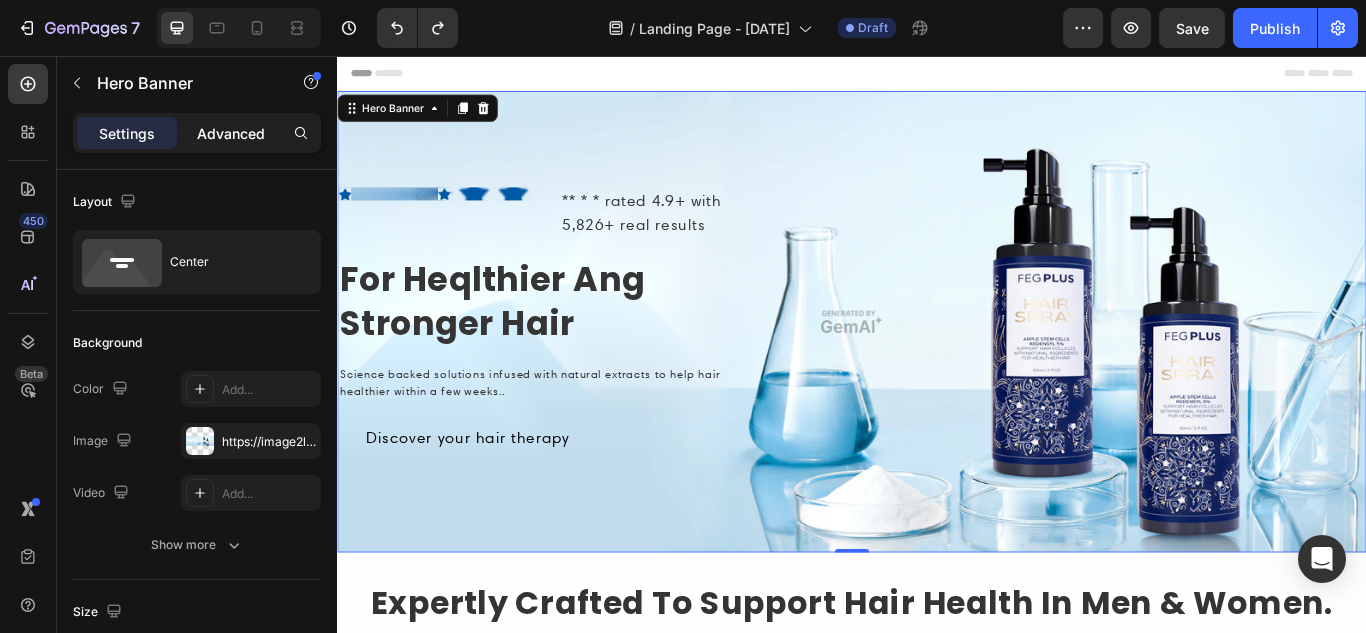 click on "Advanced" 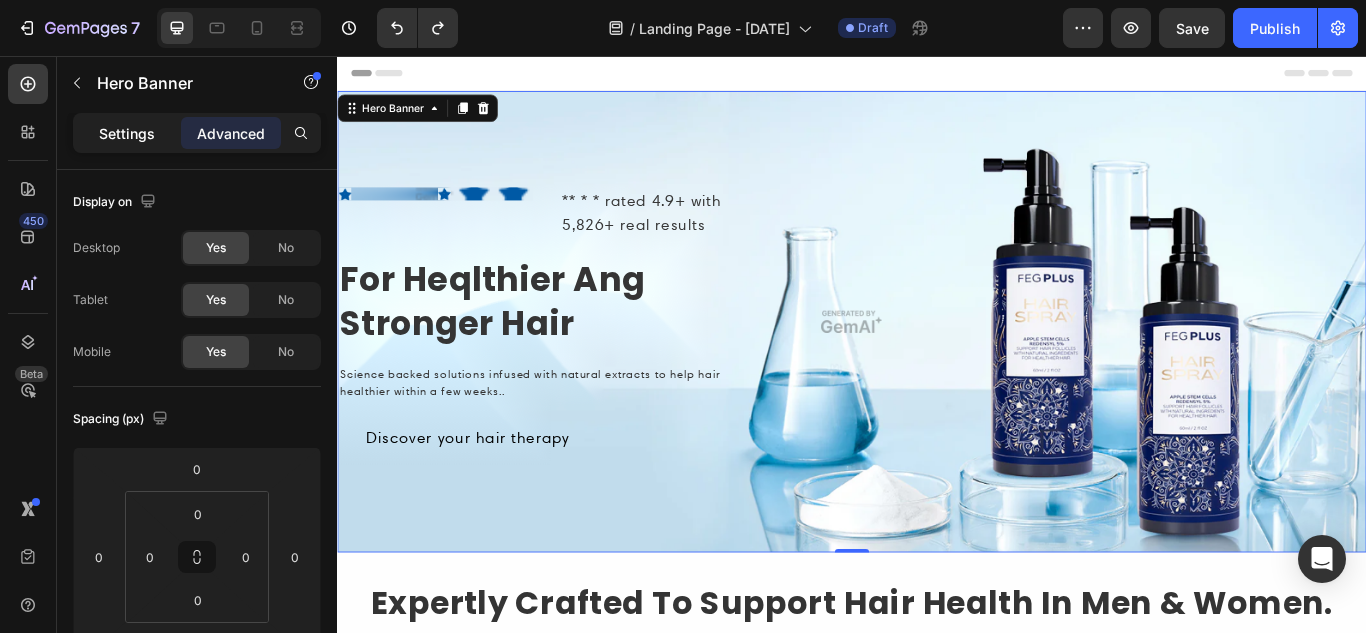 click on "Settings" at bounding box center [127, 133] 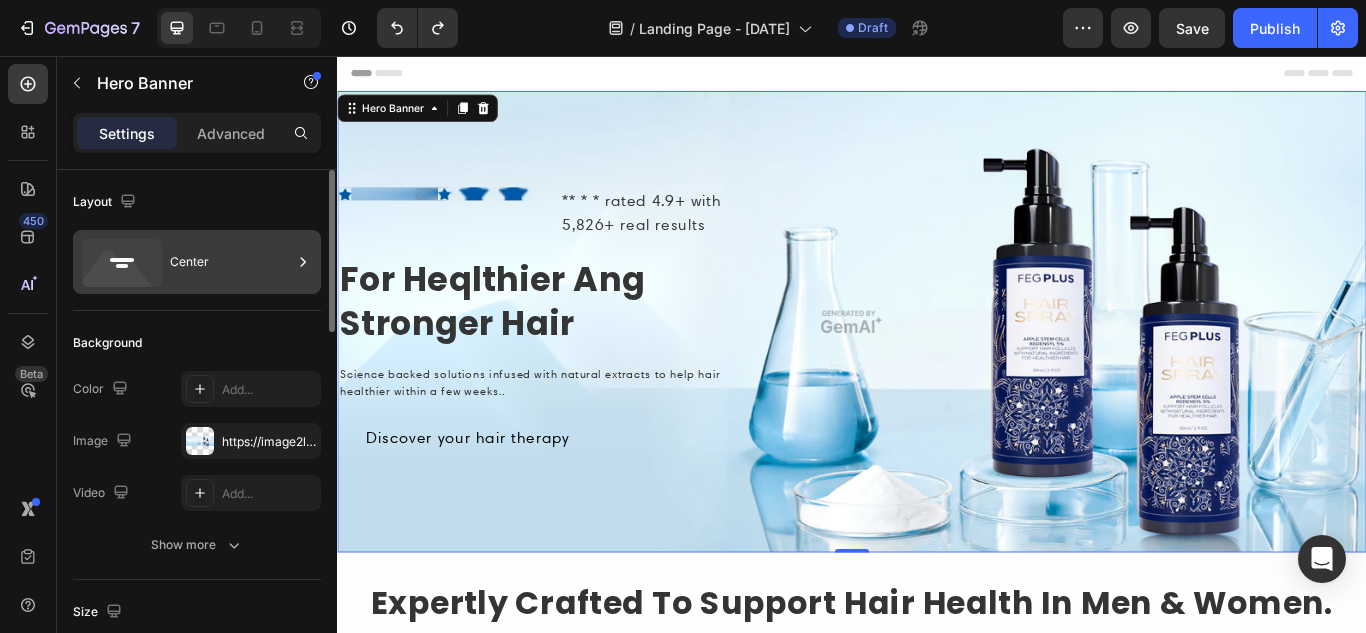 click 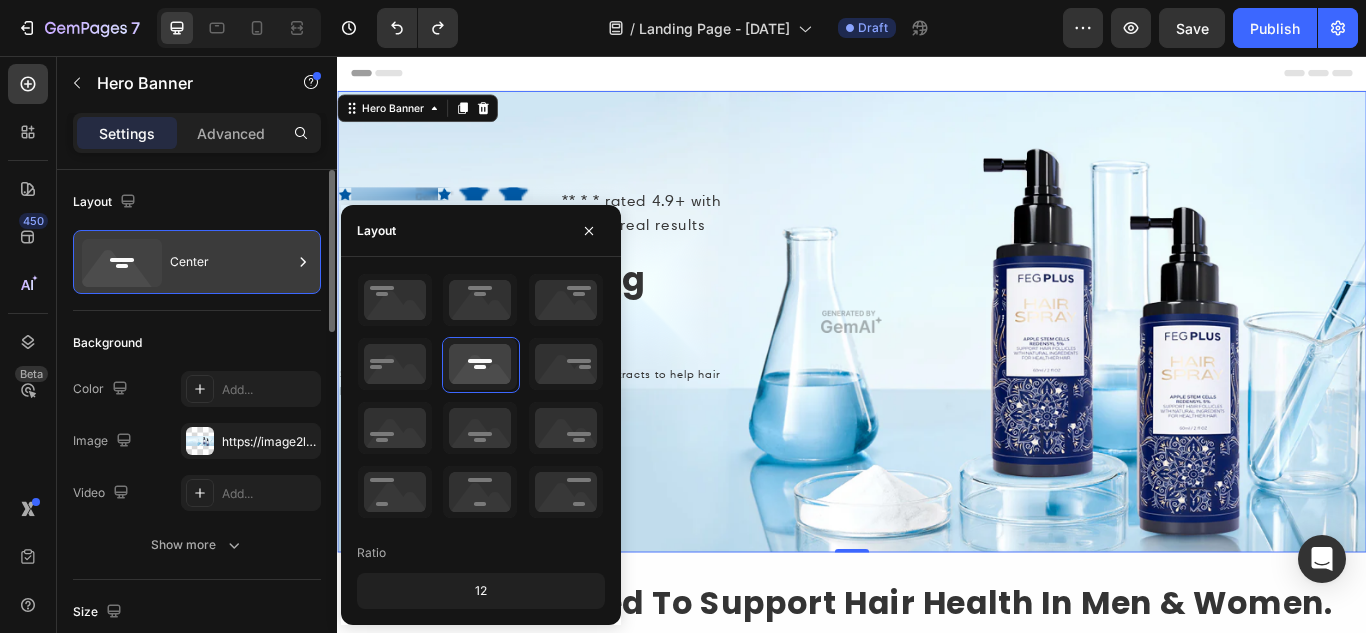 click 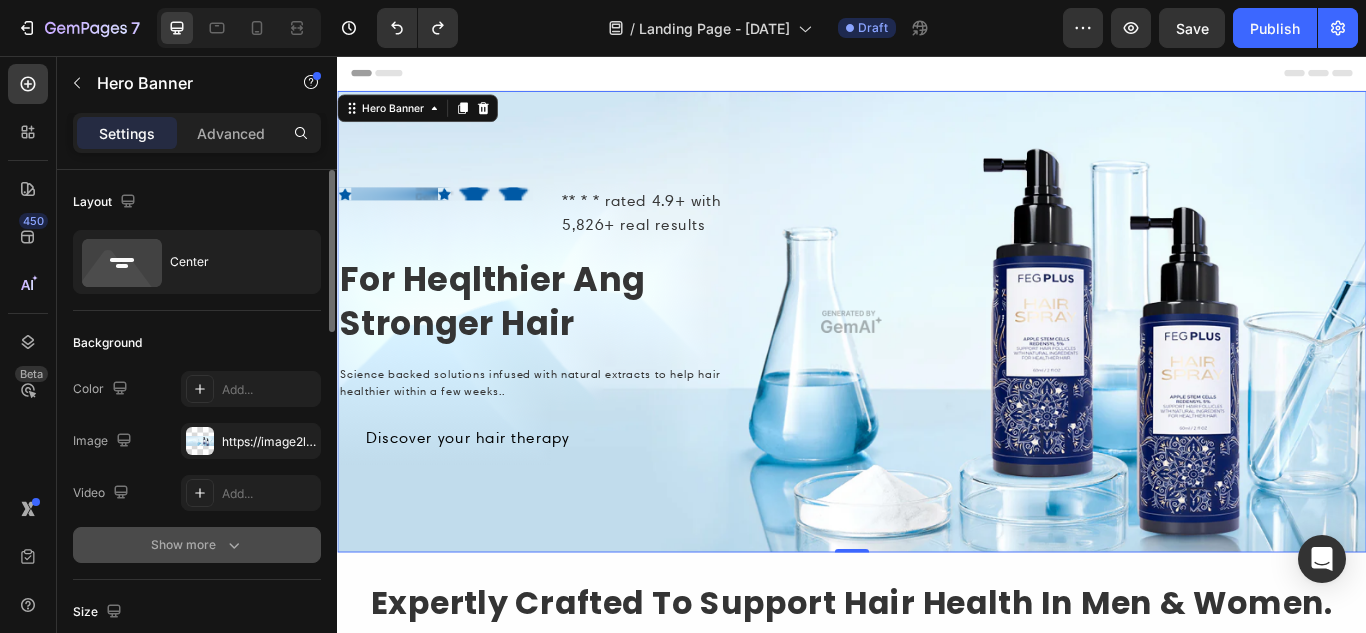 click on "Show more" at bounding box center (197, 545) 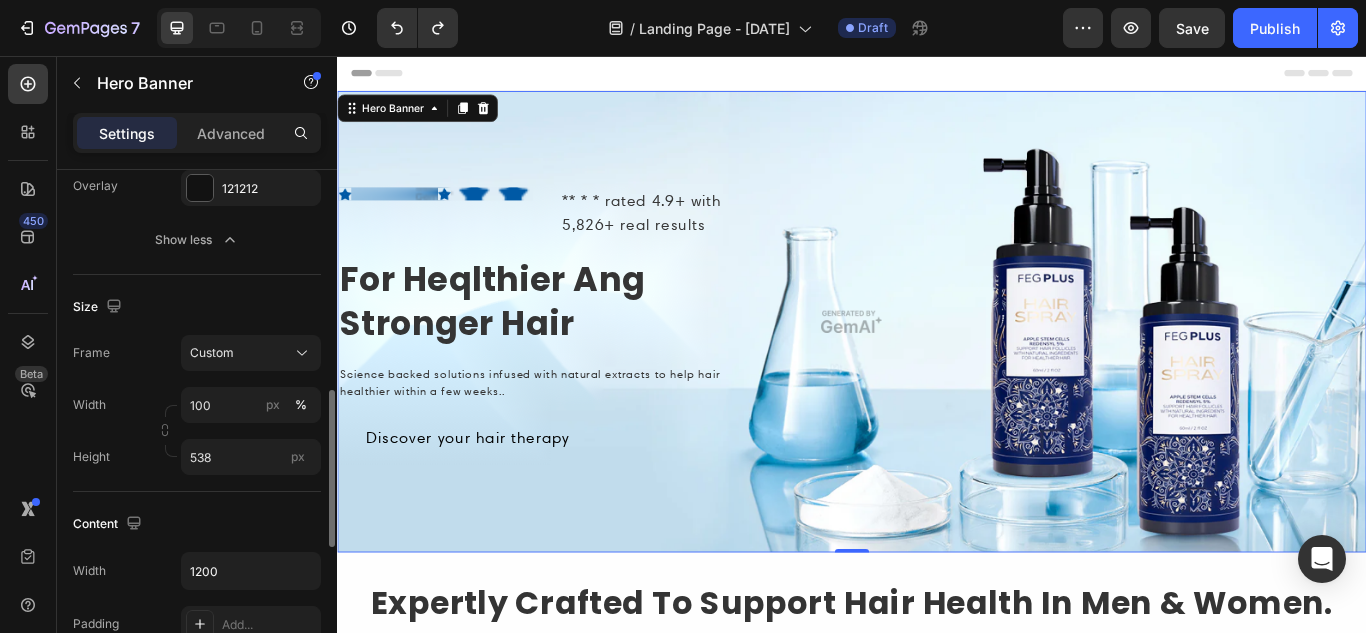 scroll, scrollTop: 0, scrollLeft: 0, axis: both 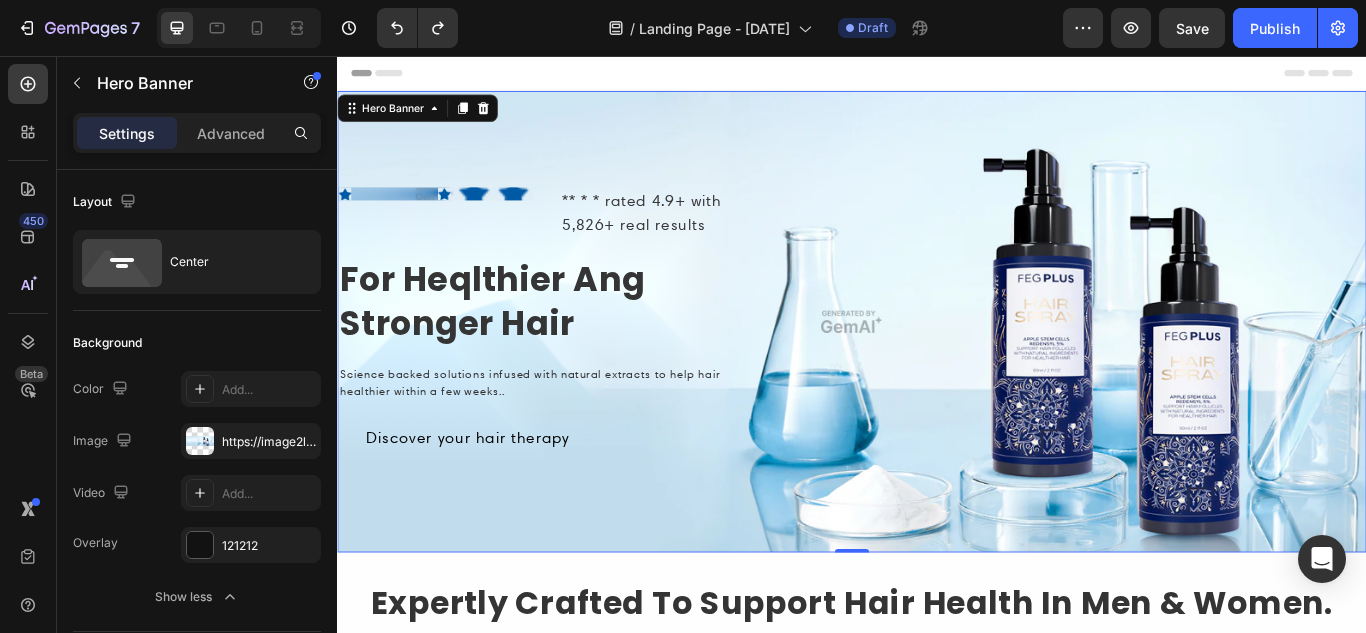 click on "Icon     Icon Hero Banner ** * *  rated 4.9+ with 5,826+ real results Text Block Row For Heqlthier Ang Stronger Hair Heading Science backed solutions infused with natural extracts to help hair healthier within a few weeks.. Text Block Discover your hair therapy Button Row" at bounding box center [937, 366] 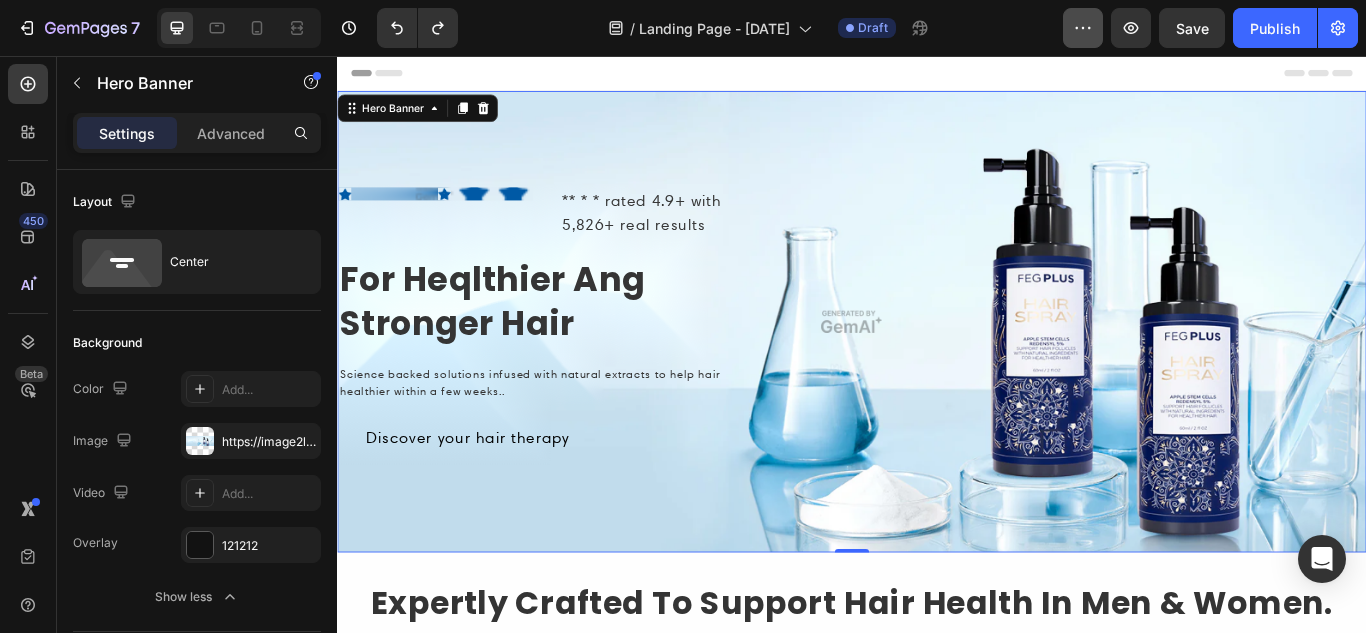 click 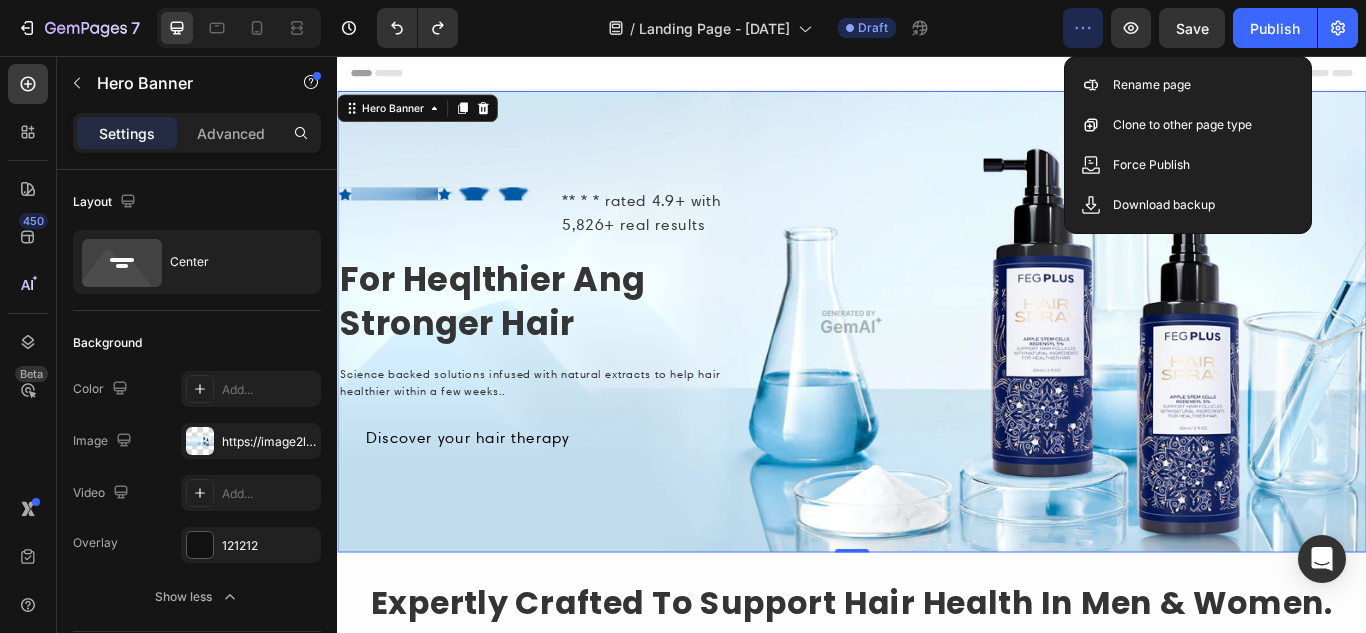 click on "Icon     Icon Hero Banner ** * *  rated 4.9+ with 5,826+ real results Text Block Row For Heqlthier Ang Stronger Hair Heading Science backed solutions infused with natural extracts to help hair healthier within a few weeks.. Text Block Discover your hair therapy Button Row" at bounding box center [937, 366] 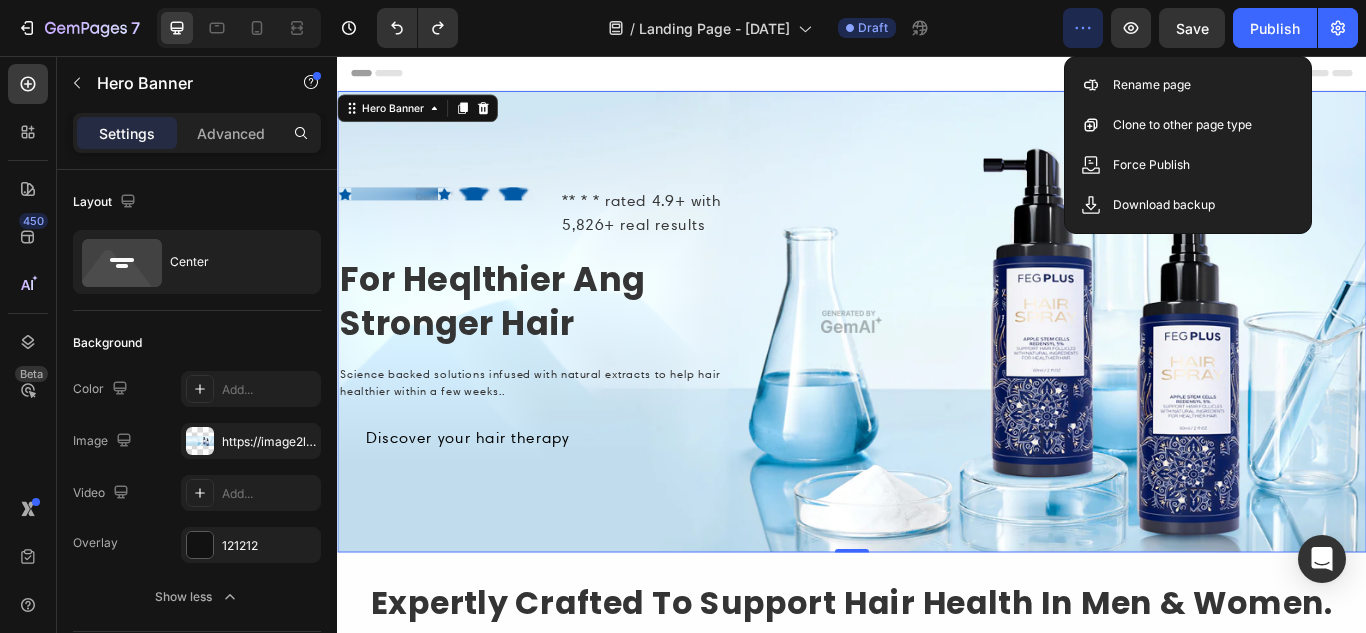 click at bounding box center (937, 366) 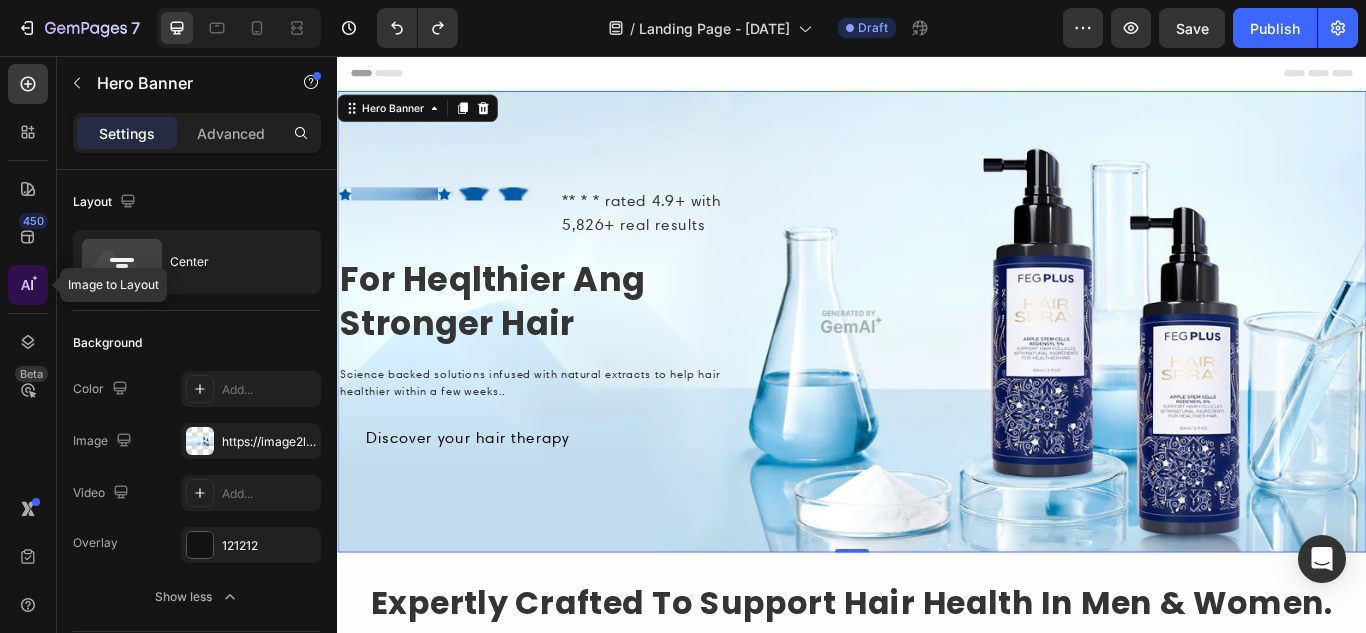 click 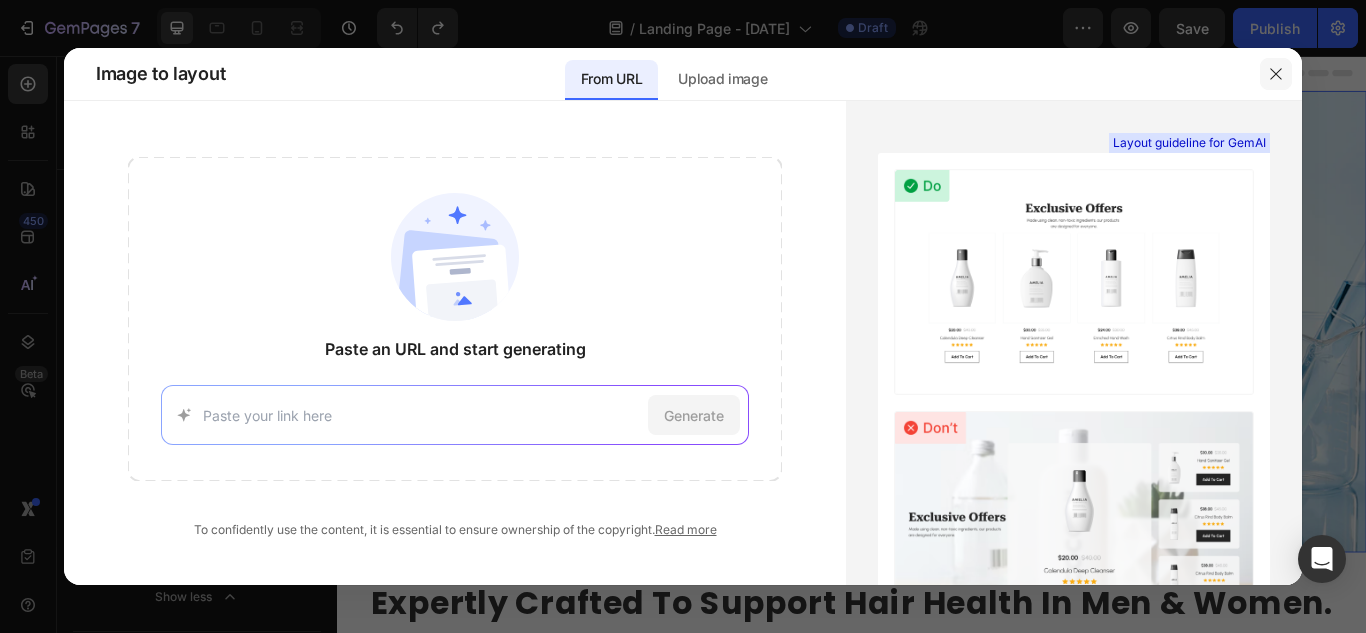 click 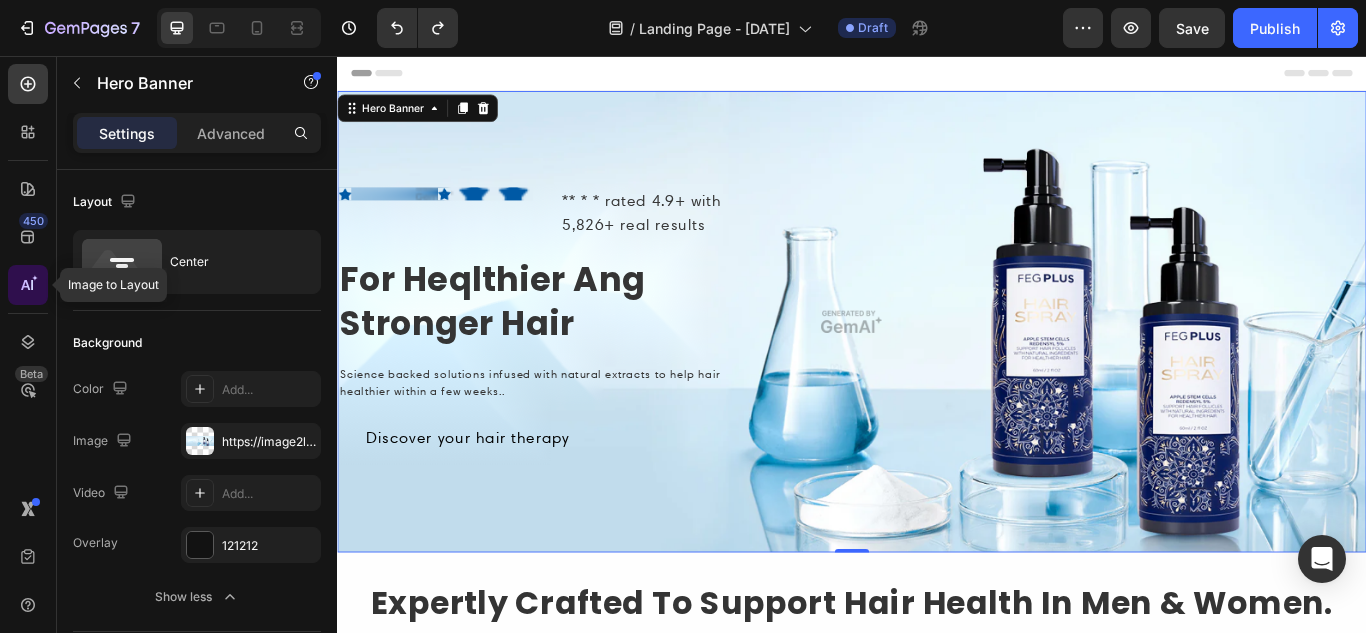 click 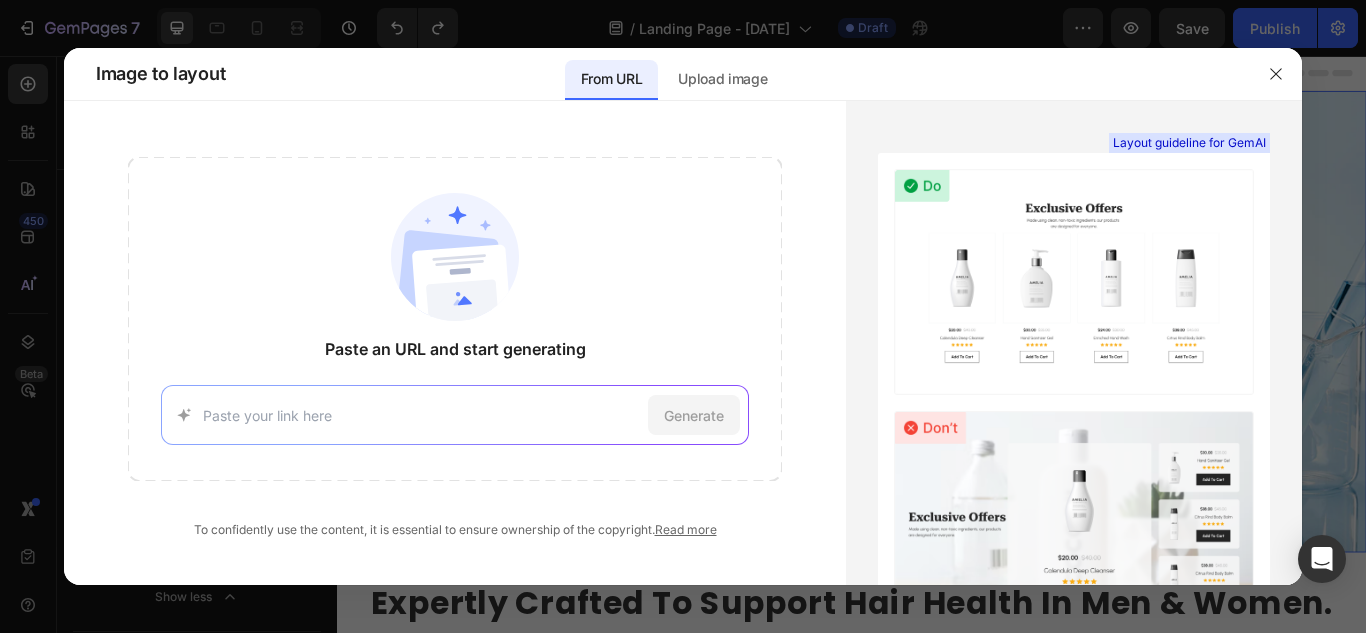 click at bounding box center (422, 415) 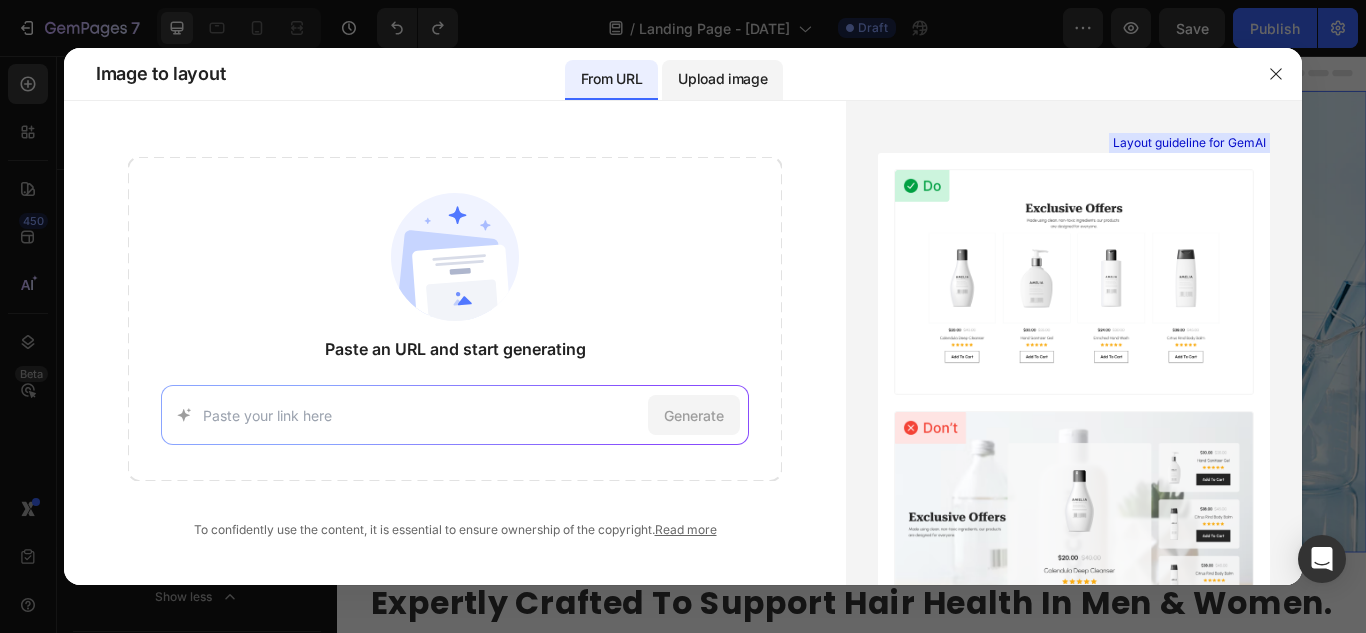 click on "Upload image" at bounding box center (722, 79) 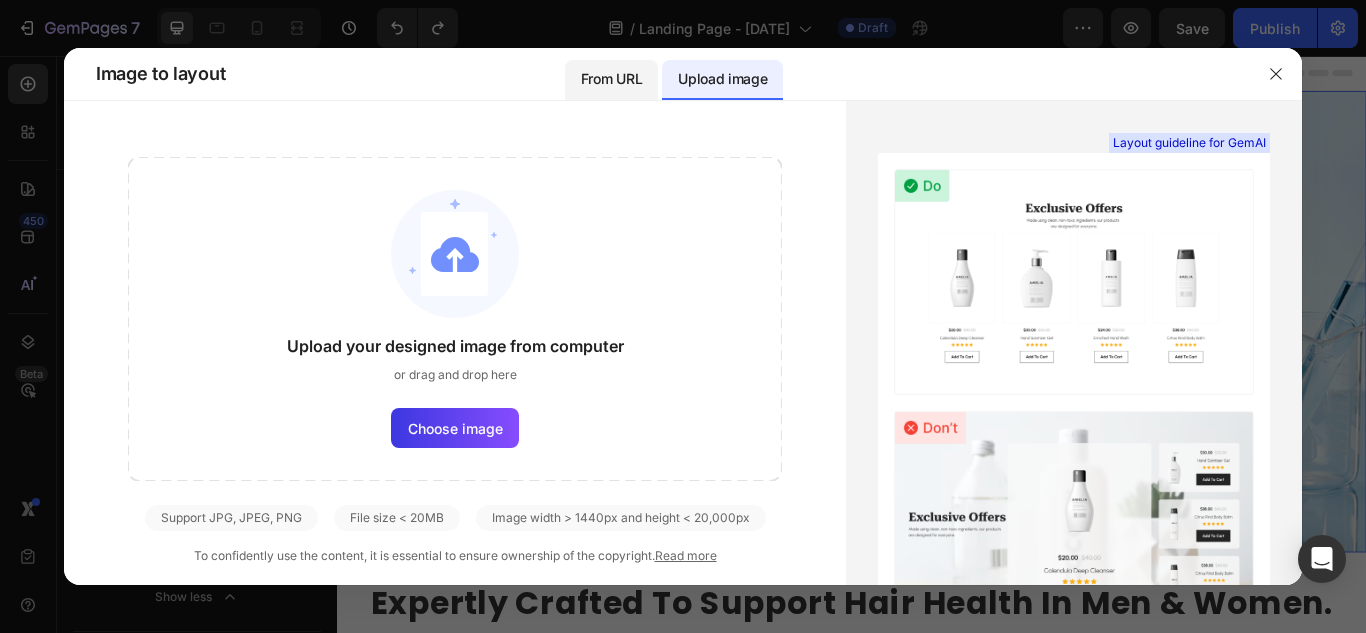 click on "From URL" at bounding box center (611, 79) 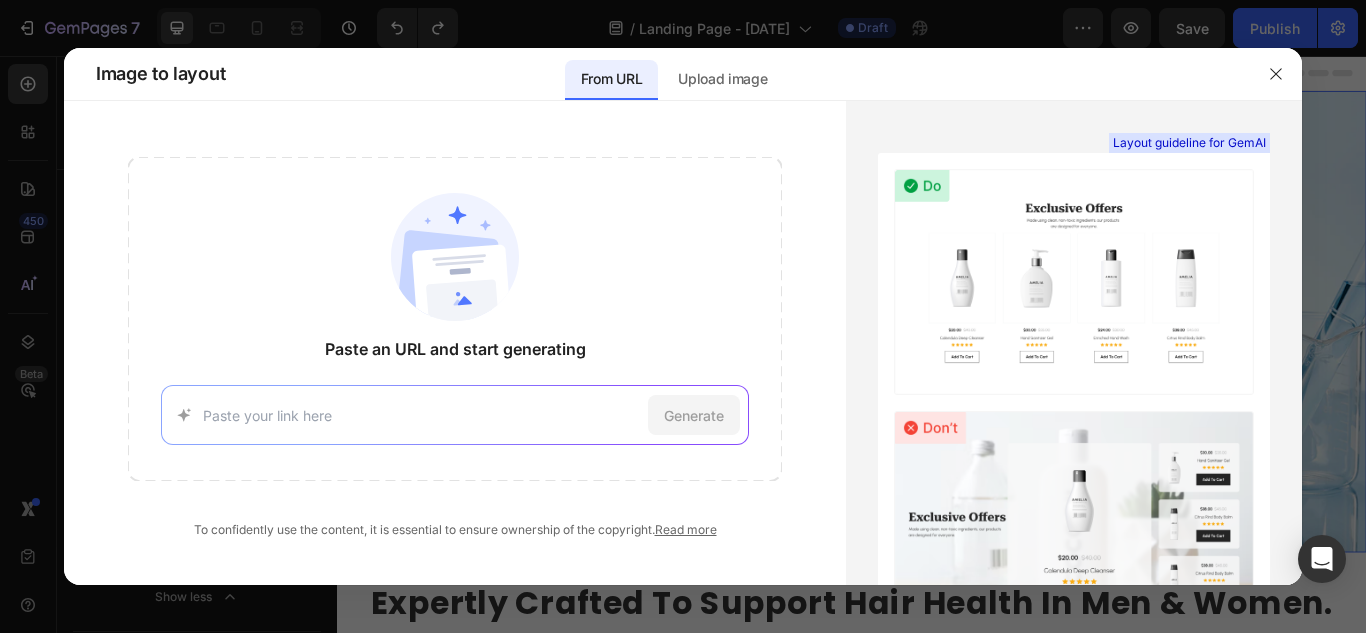 click 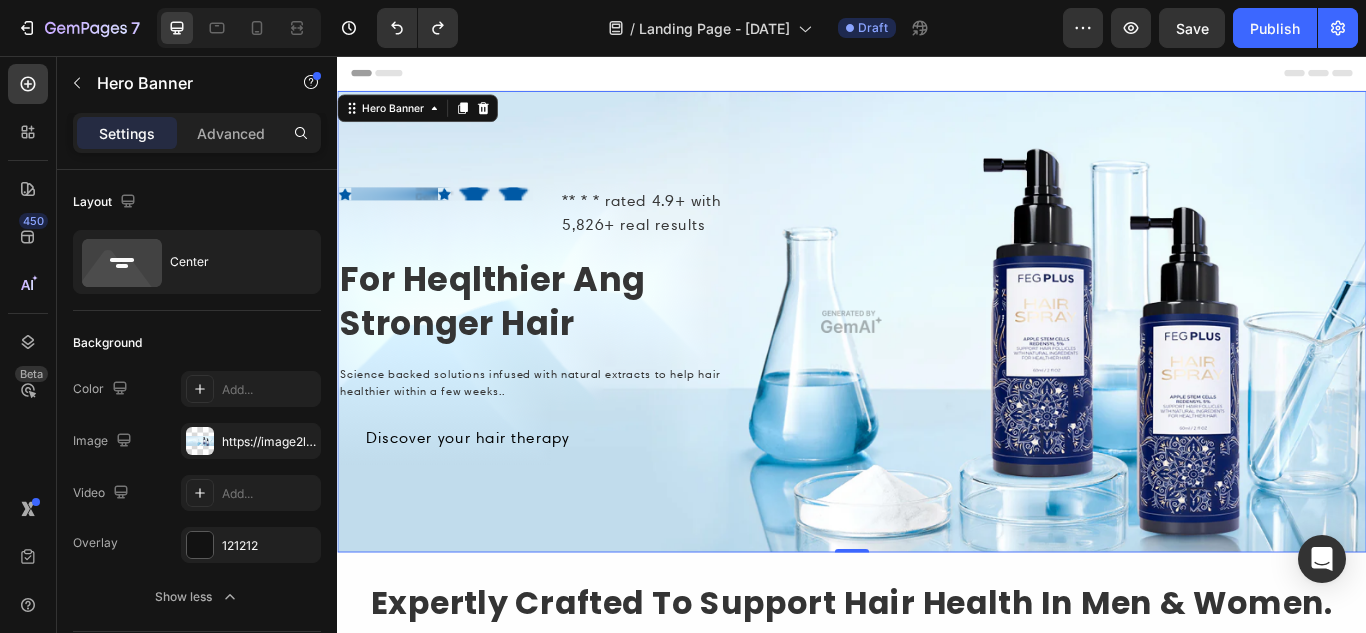 click on "Icon     Icon Hero Banner ** * *  rated 4.9+ with 5,826+ real results Text Block Row For Heqlthier Ang Stronger Hair Heading Science backed solutions infused with natural extracts to help hair healthier within a few weeks.. Text Block Discover your hair therapy Button Row" at bounding box center (937, 366) 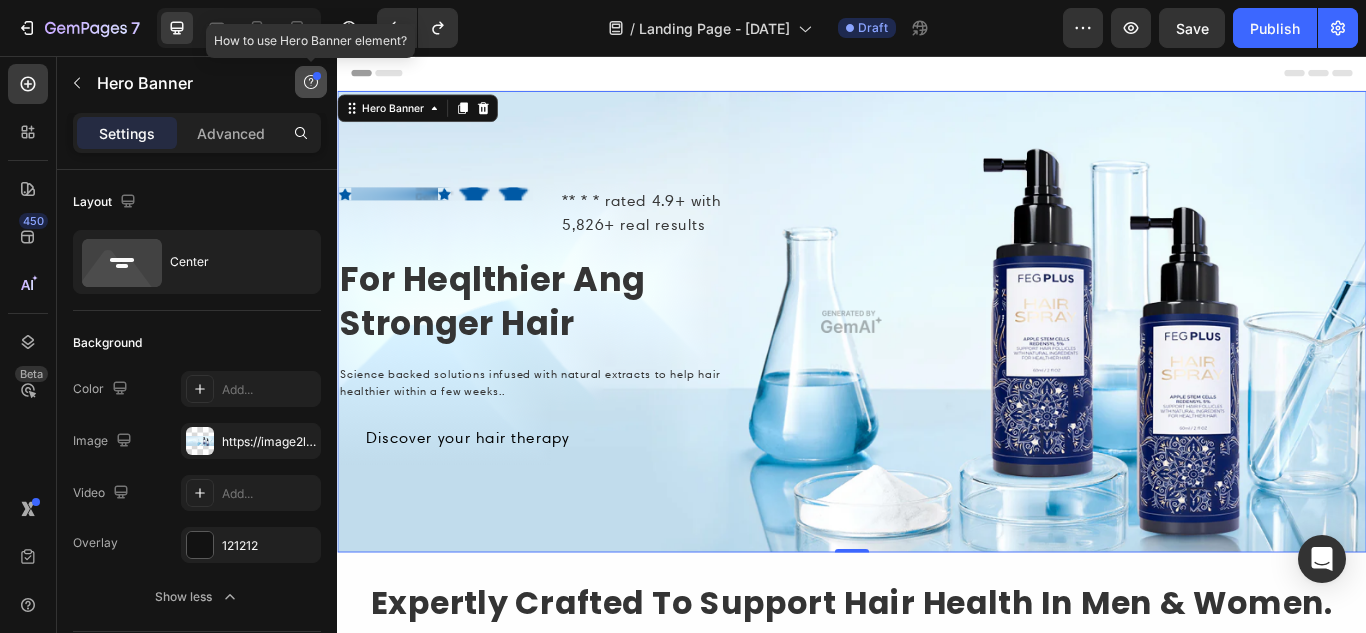 click 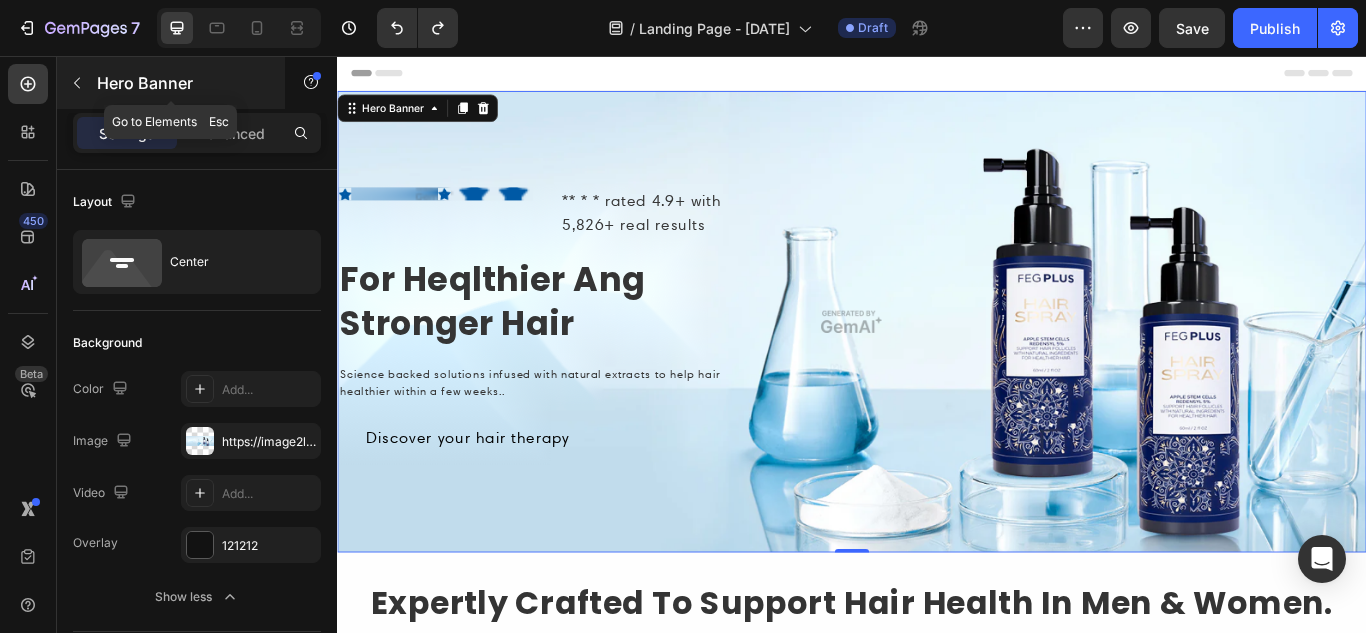 click 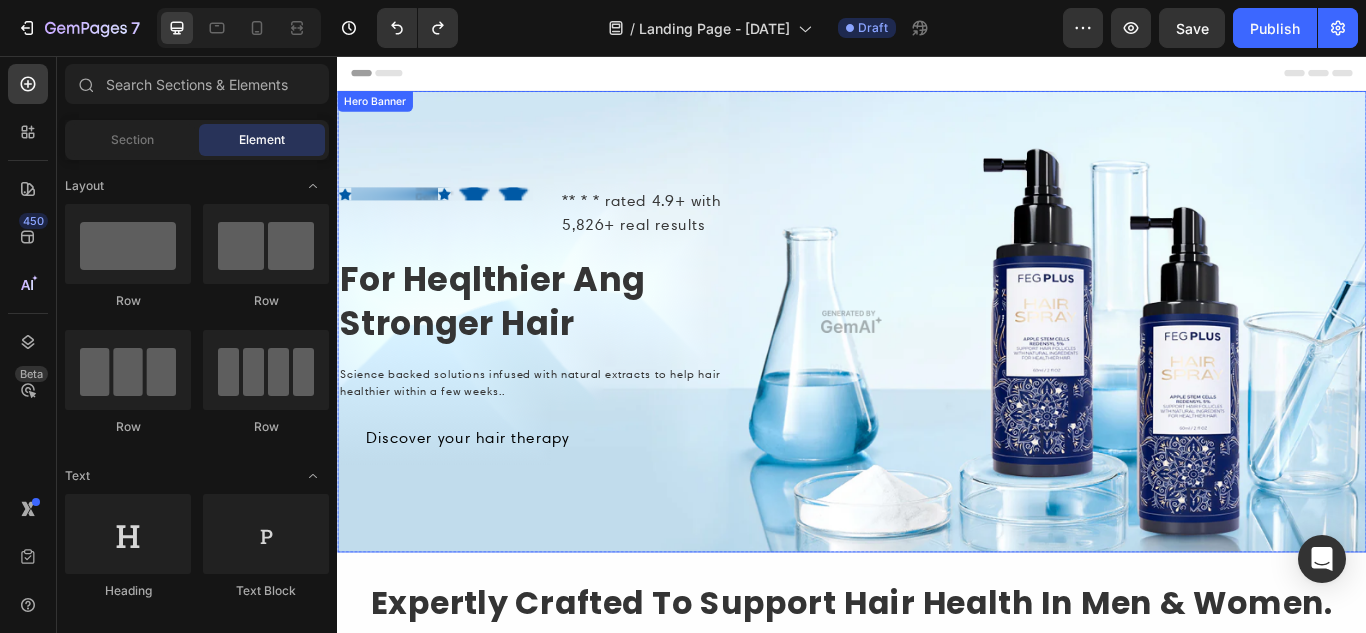 click on "Icon     Icon Hero Banner ** * *  rated 4.9+ with 5,826+ real results Text Block Row For Heqlthier Ang Stronger Hair Heading Science backed solutions infused with natural extracts to help hair healthier within a few weeks.. Text Block Discover your hair therapy Button Row" at bounding box center (937, 366) 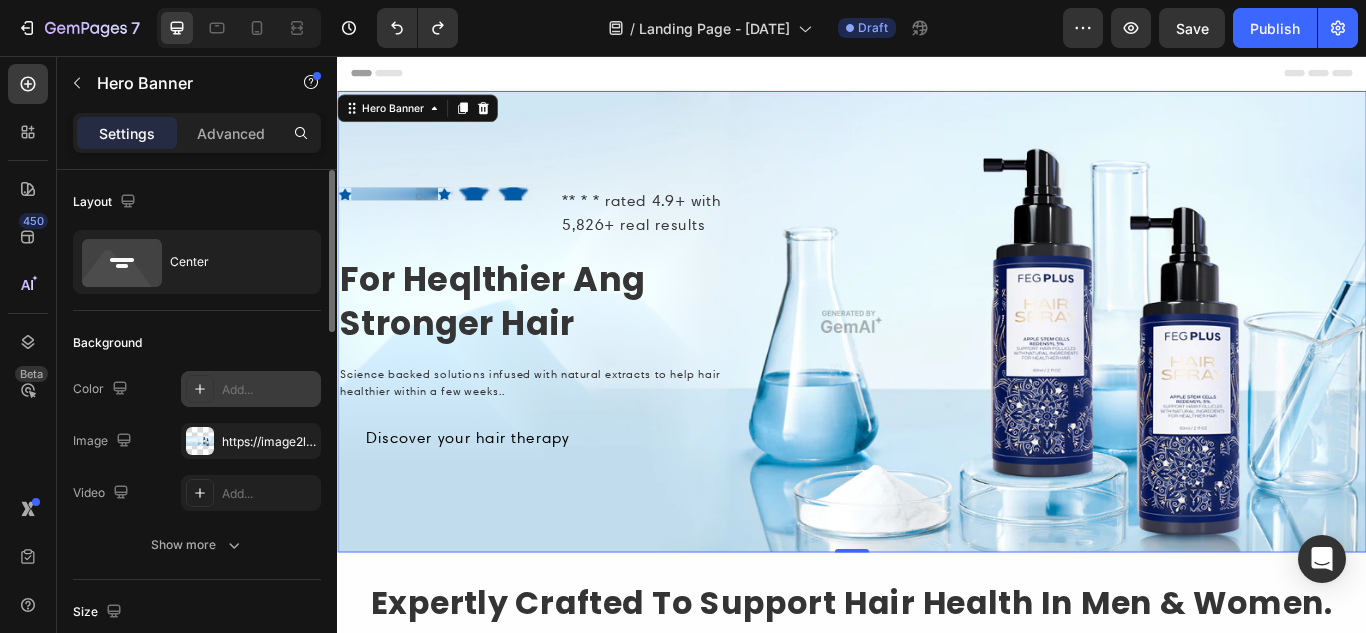 click 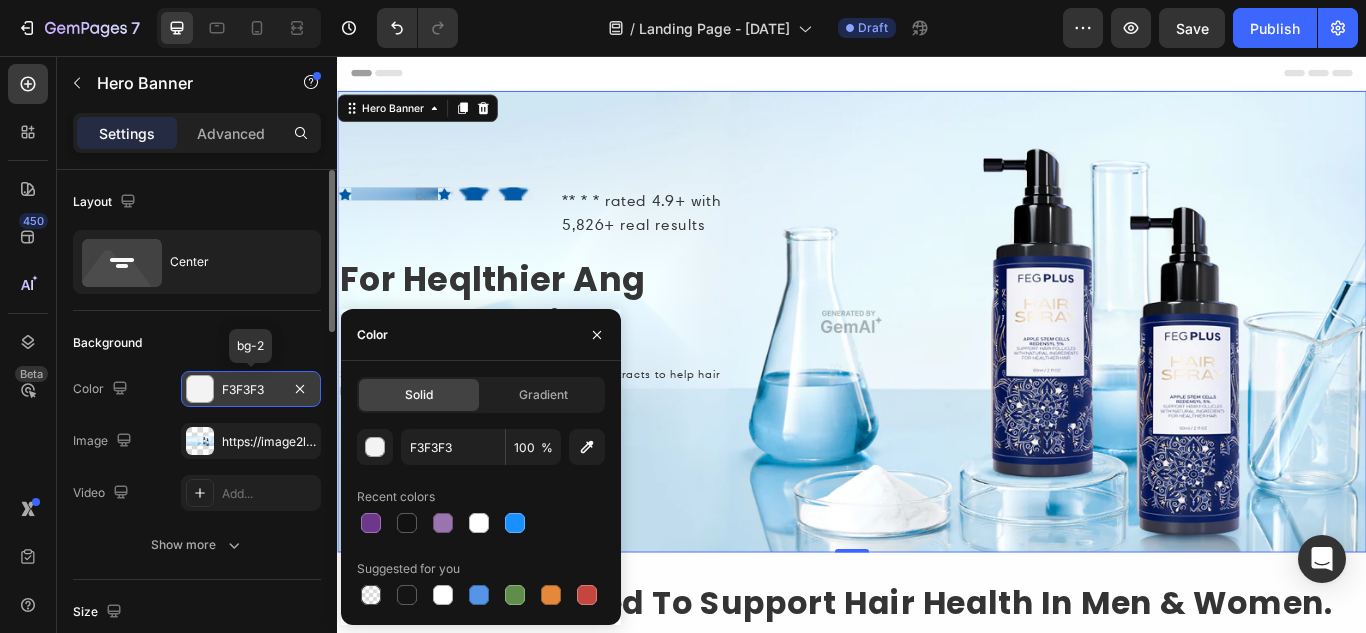 click at bounding box center [200, 389] 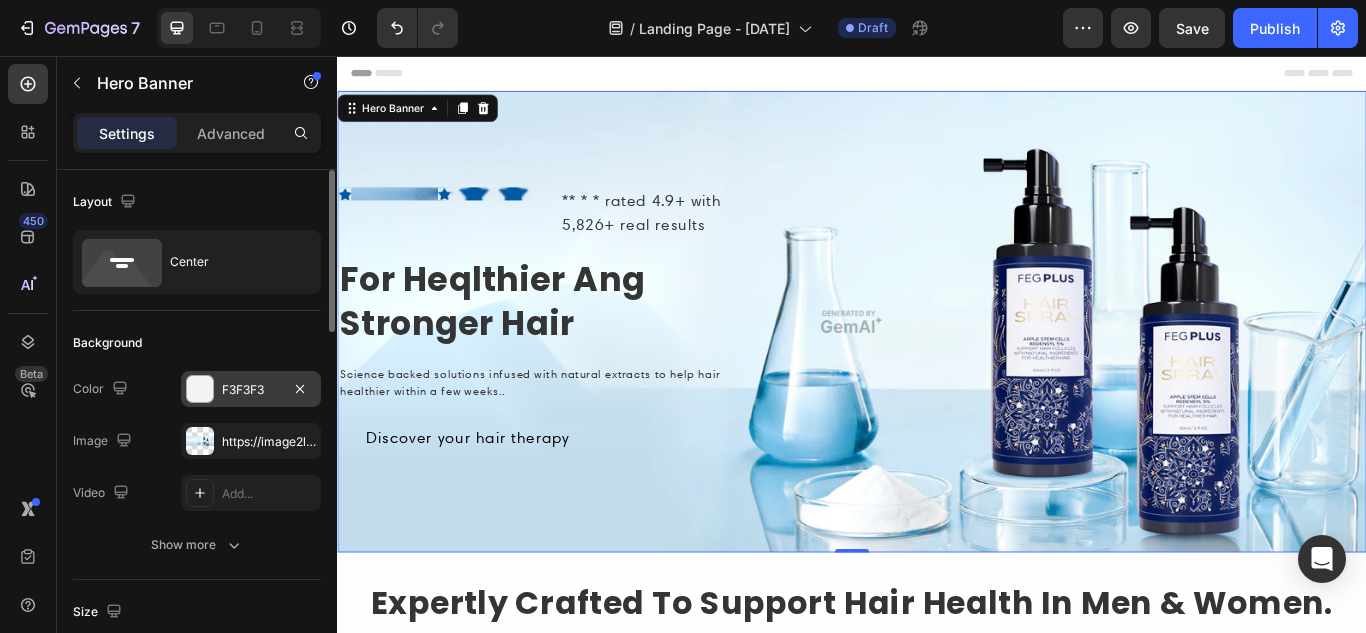 click on "F3F3F3" at bounding box center [251, 390] 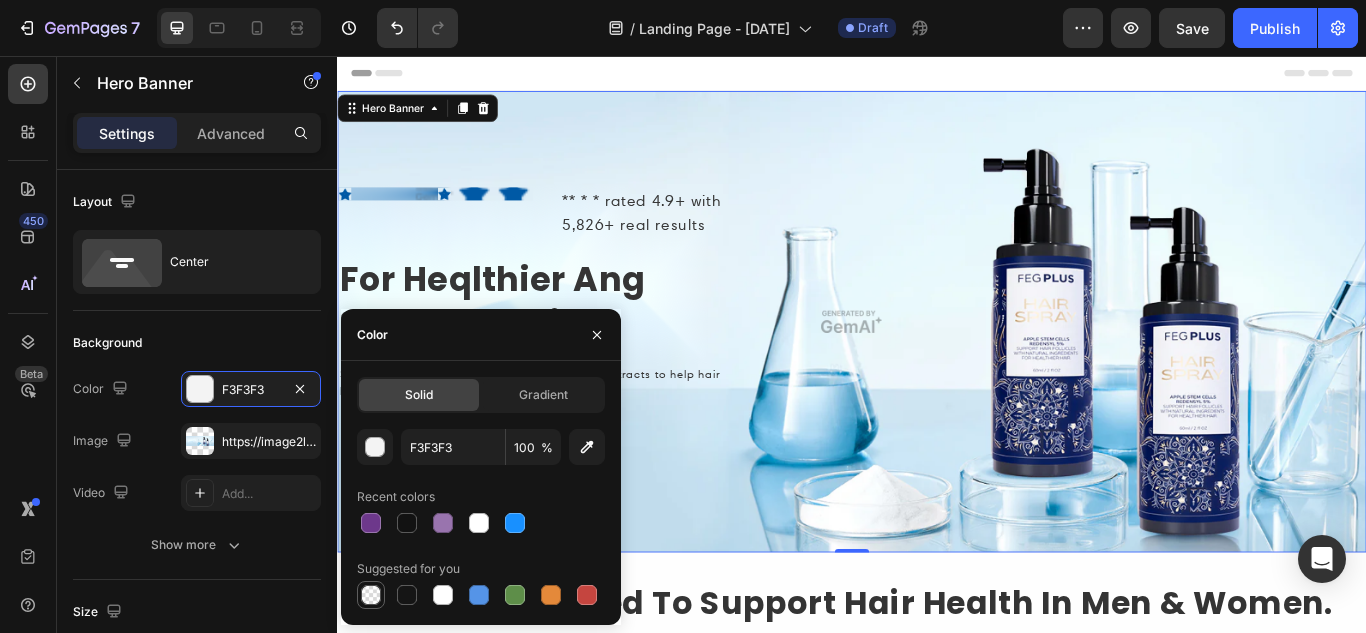 click at bounding box center (371, 595) 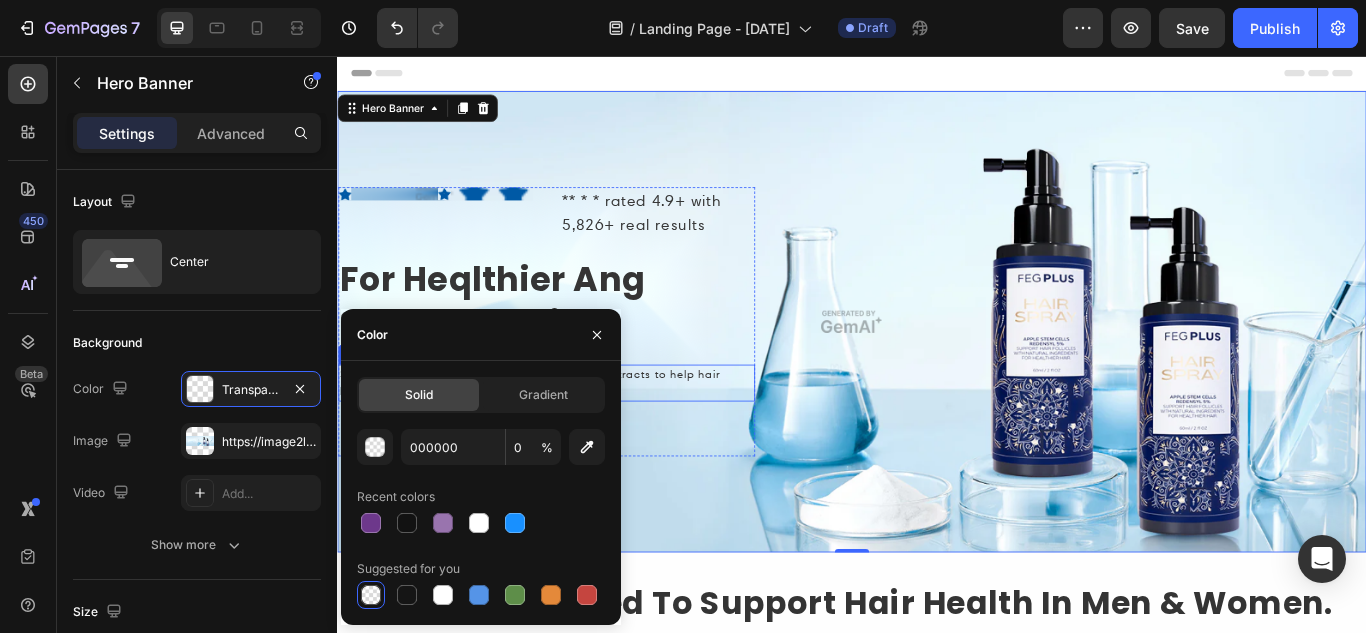 type on "F3F3F3" 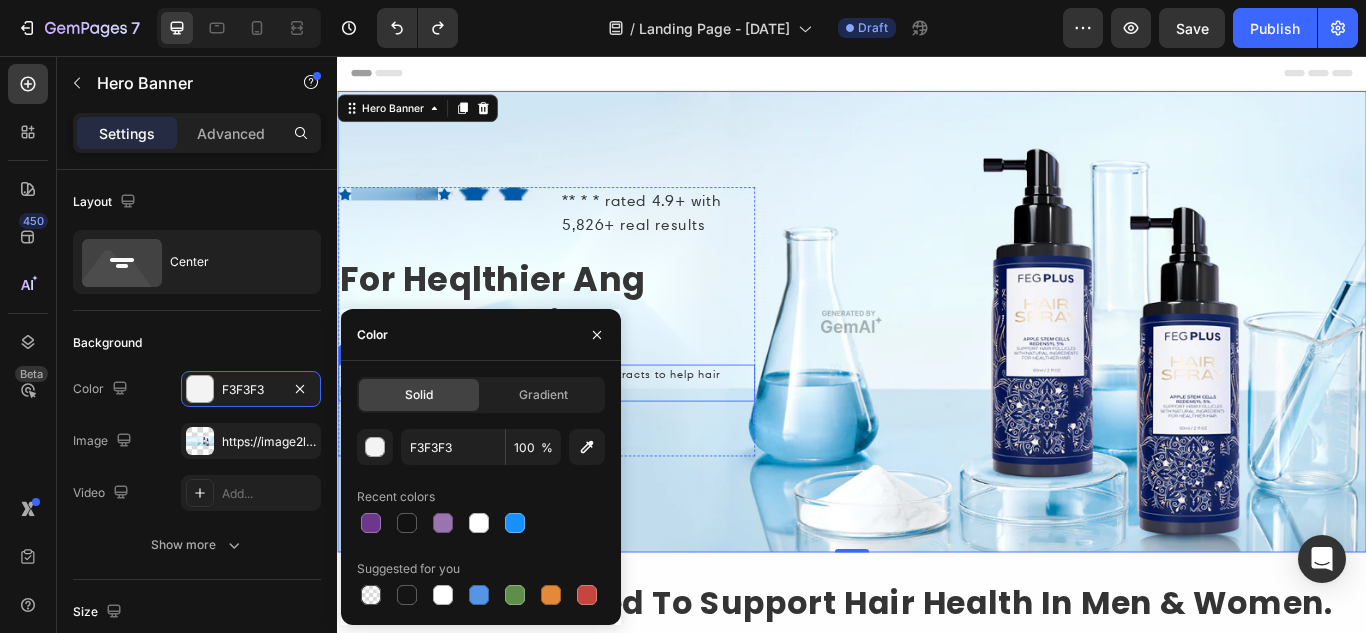 type on "000000" 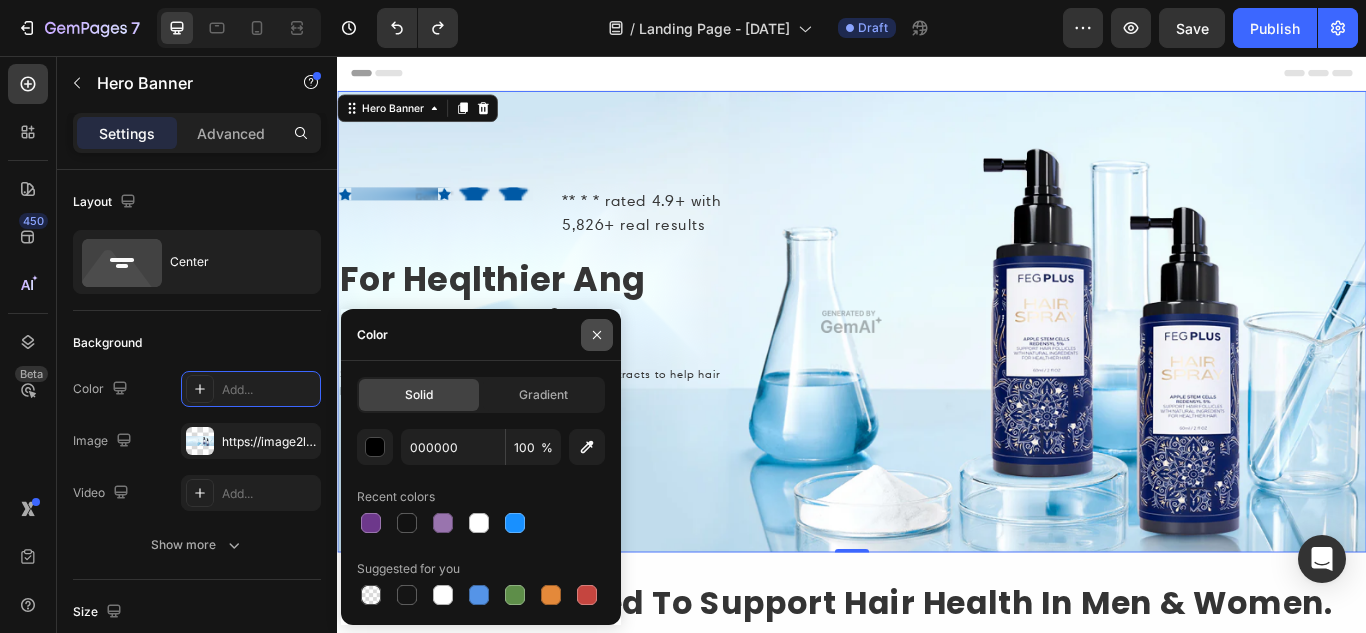 click 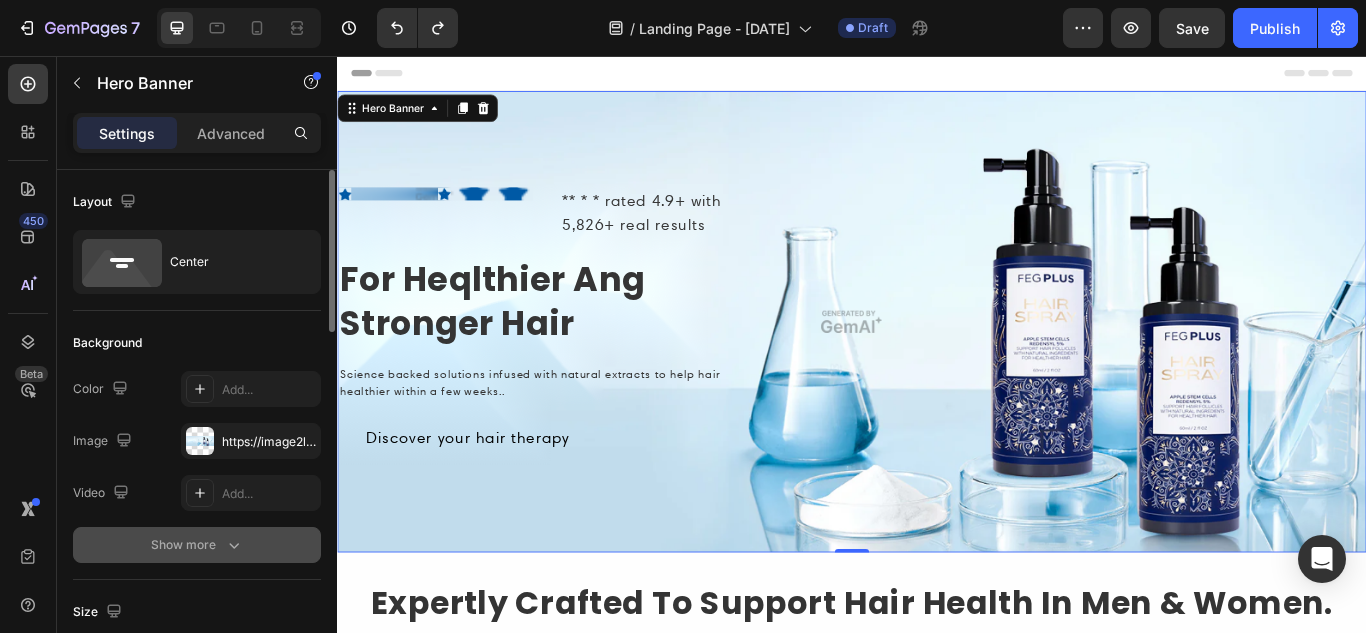 click on "Show more" at bounding box center [197, 545] 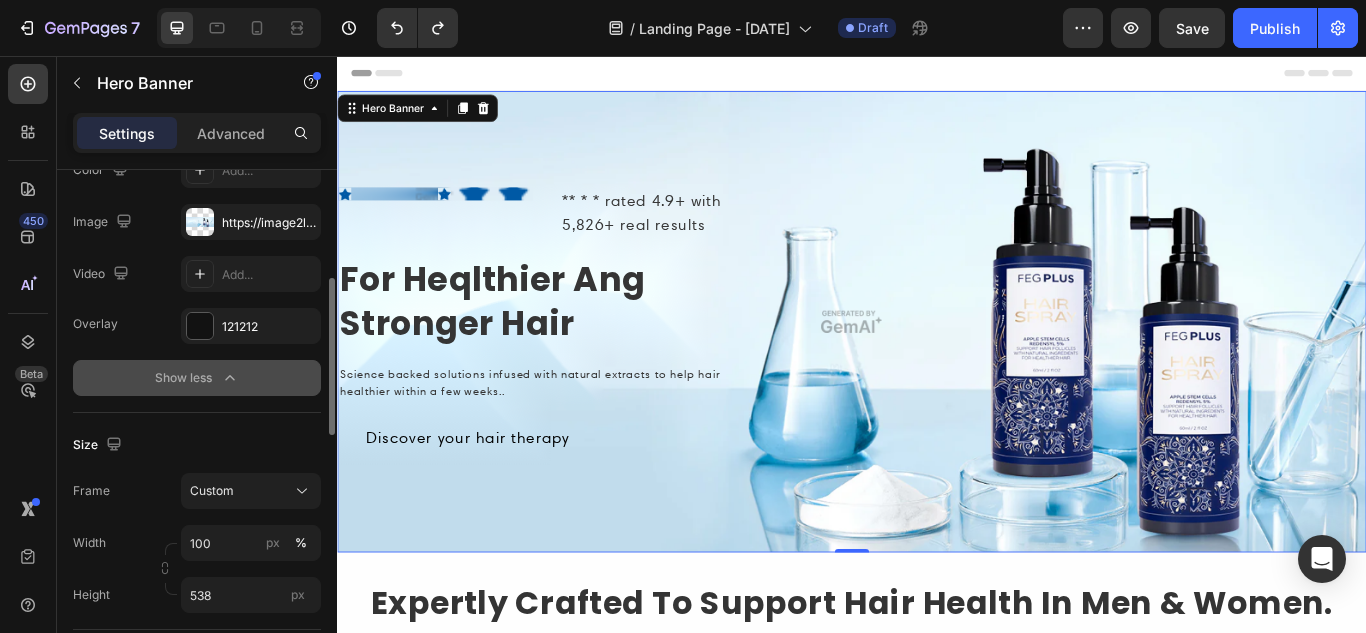 scroll, scrollTop: 0, scrollLeft: 0, axis: both 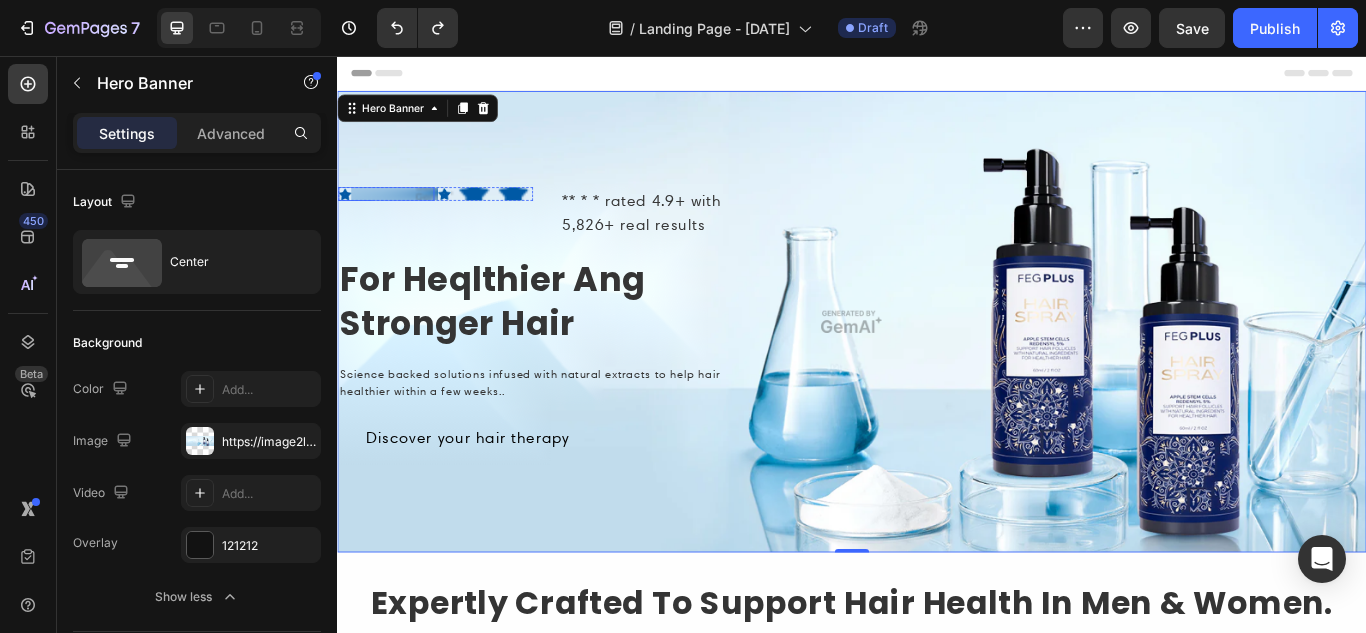 click on "Icon" at bounding box center (394, 217) 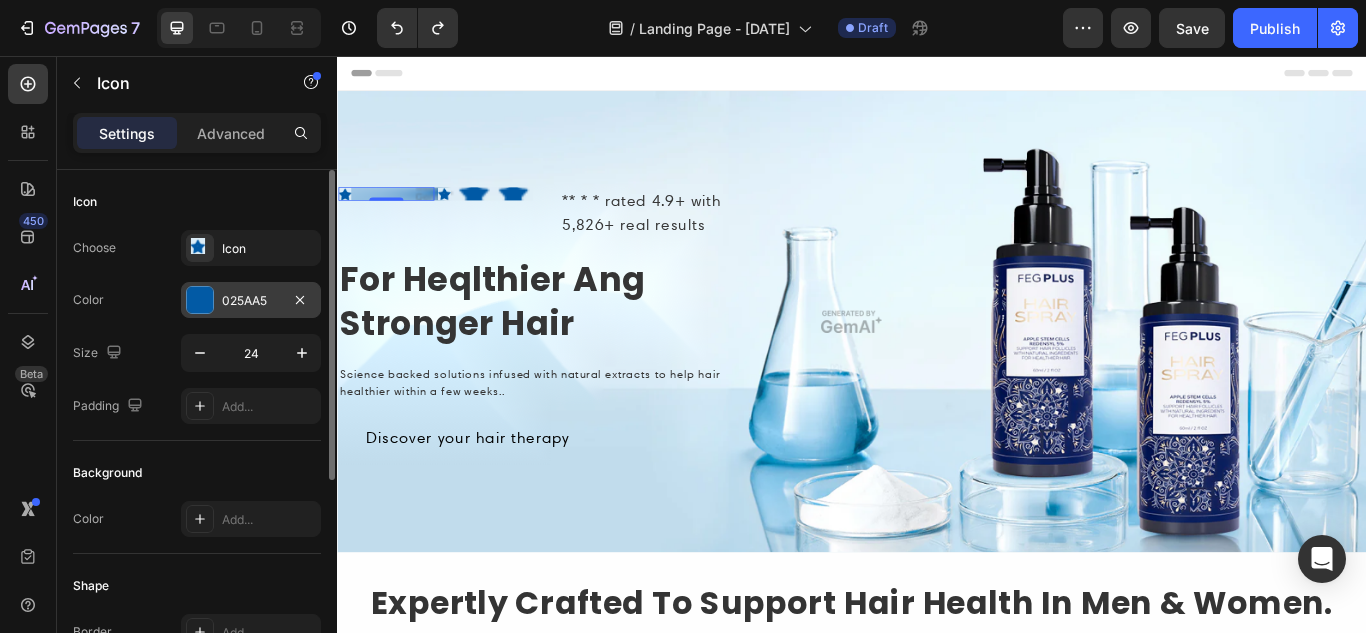 click at bounding box center [200, 300] 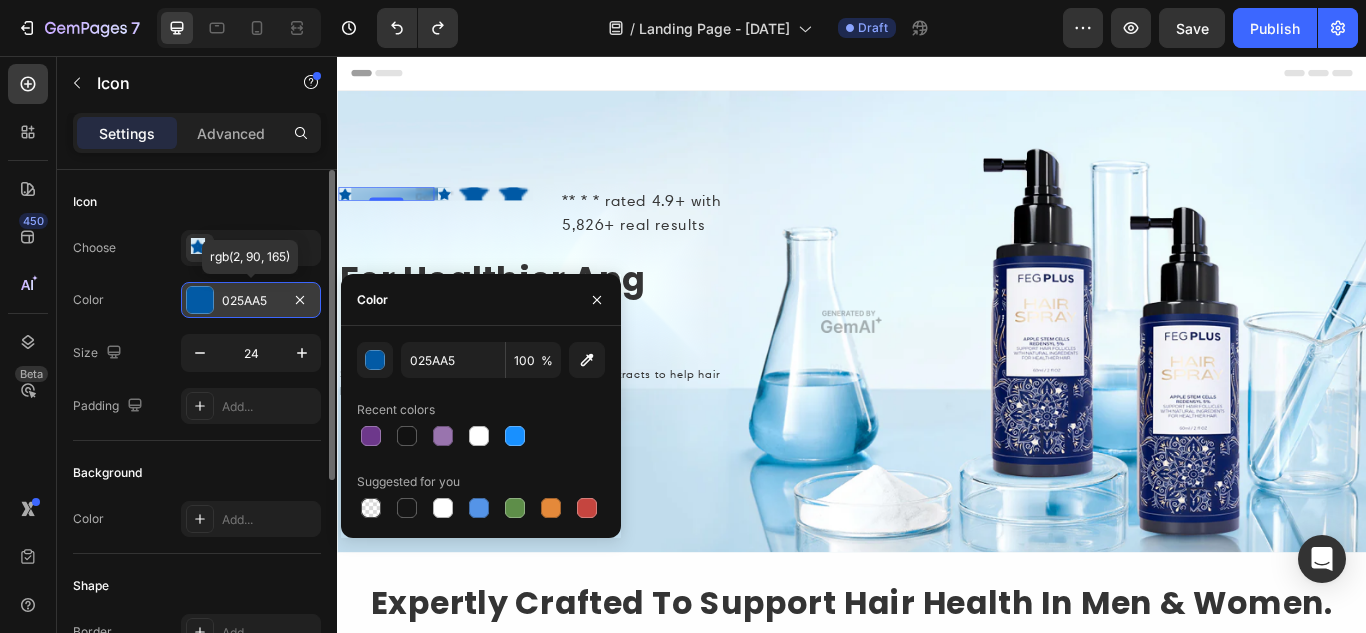 click at bounding box center [200, 300] 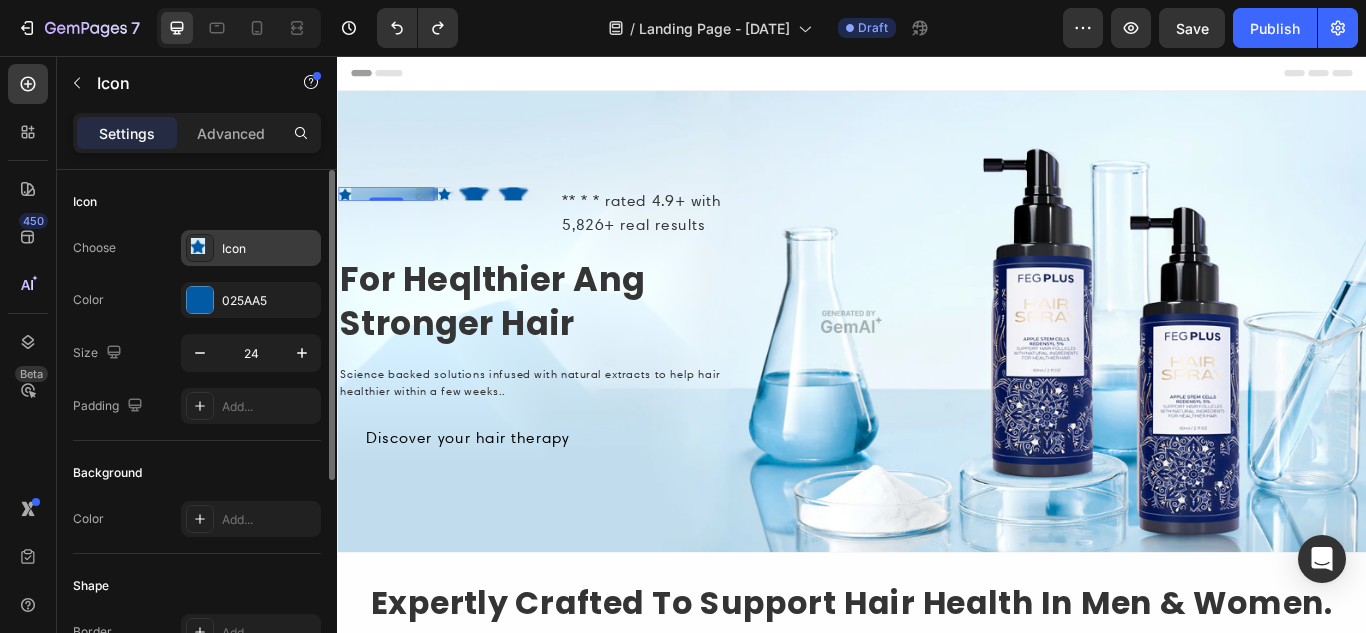 click 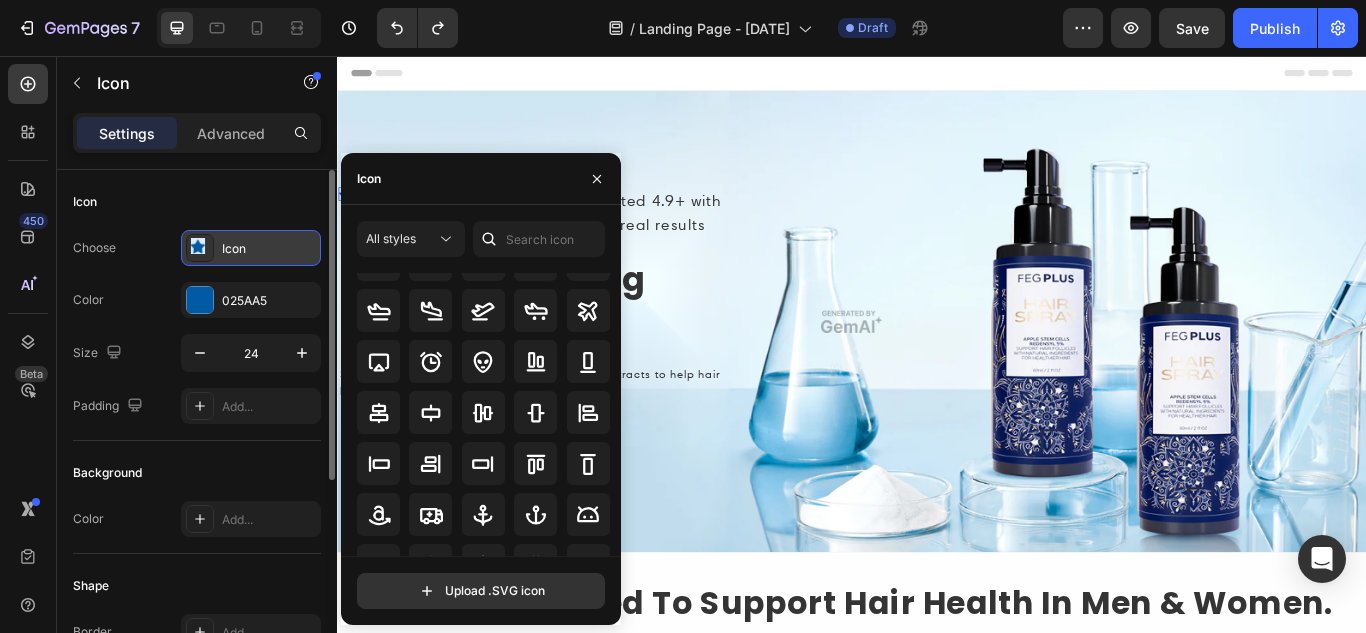 scroll, scrollTop: 0, scrollLeft: 0, axis: both 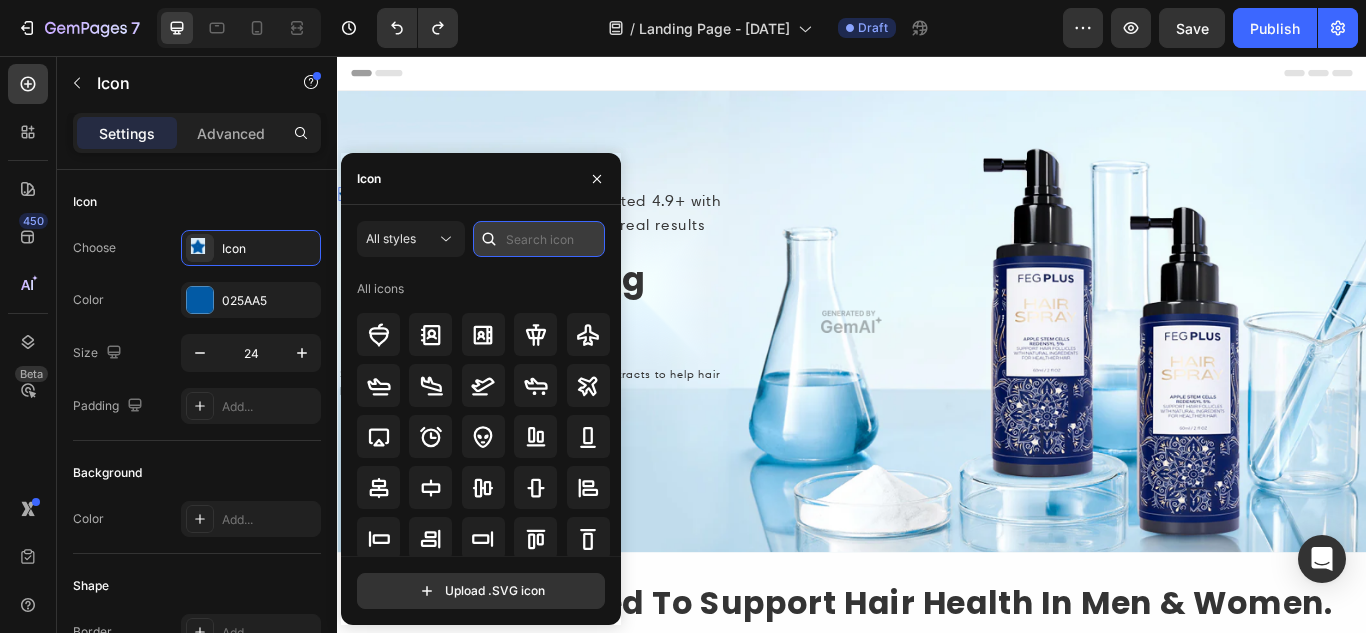 click at bounding box center [539, 239] 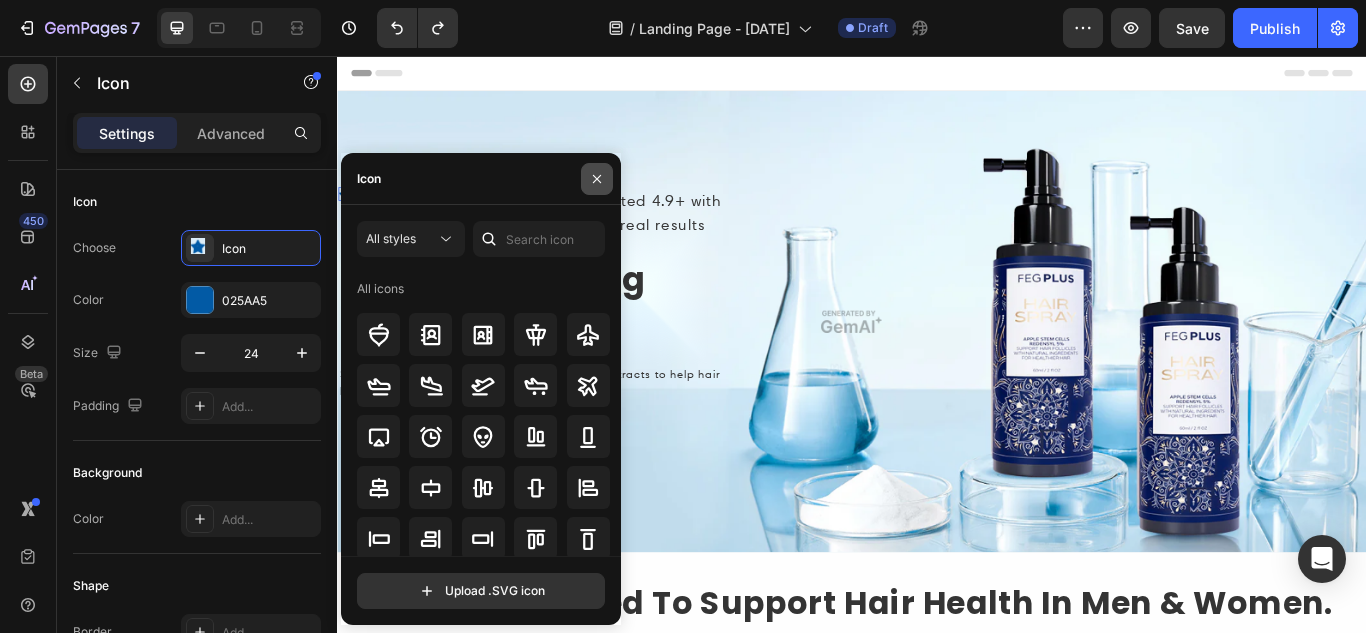 click 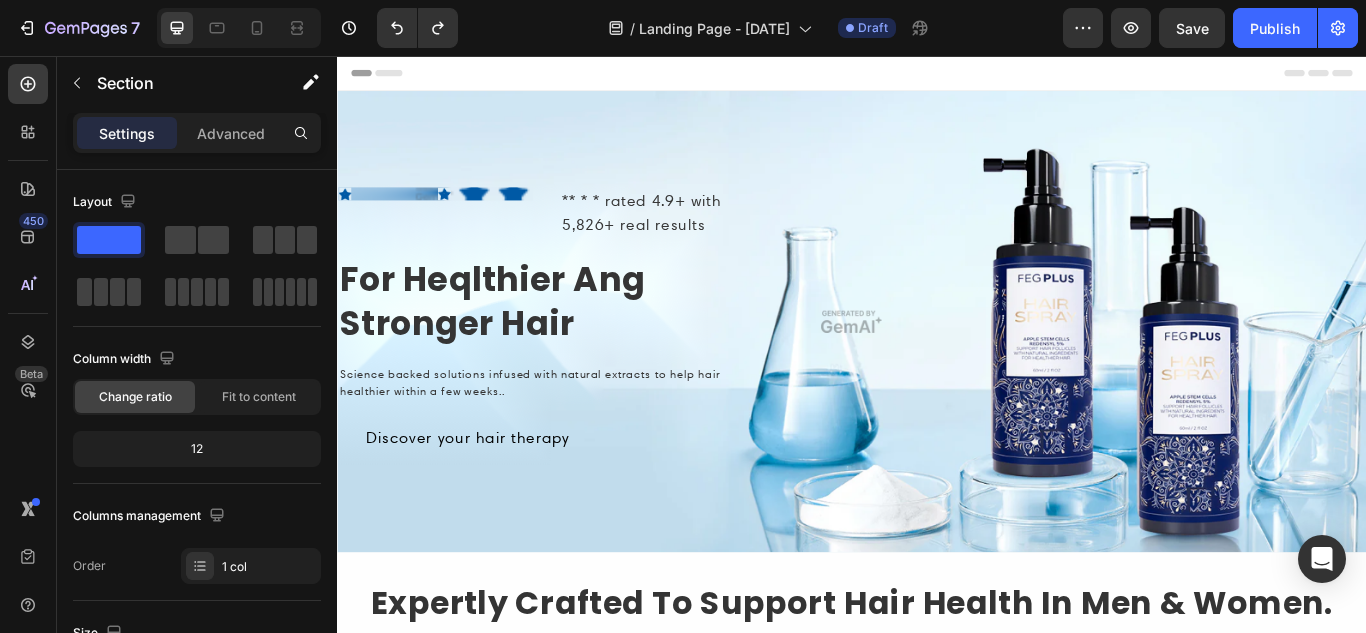 click on "For Heqlthier Ang Stronger Hair" at bounding box center (581, 342) 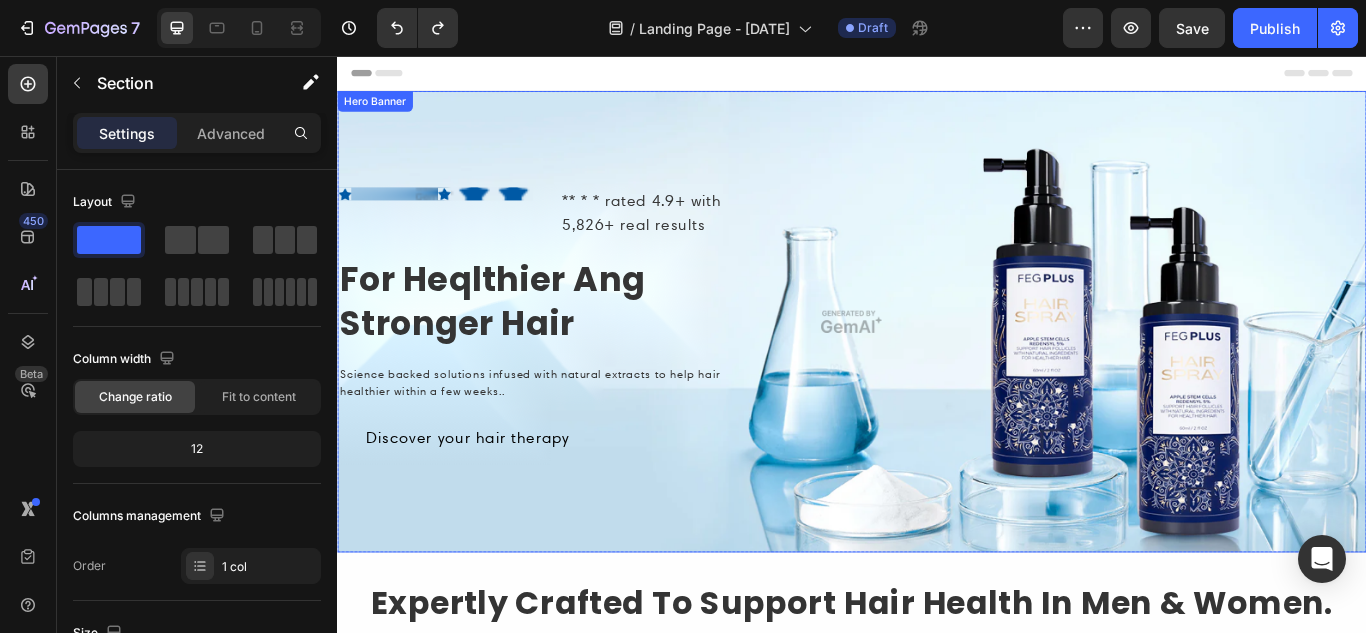 click on "Icon     Icon Hero Banner ** * *  rated 4.9+ with 5,826+ real results Text Block Row For Heqlthier Ang Stronger Hair Heading Science backed solutions infused with natural extracts to help hair healthier within a few weeks.. Text Block Discover your hair therapy Button Row" at bounding box center [937, 366] 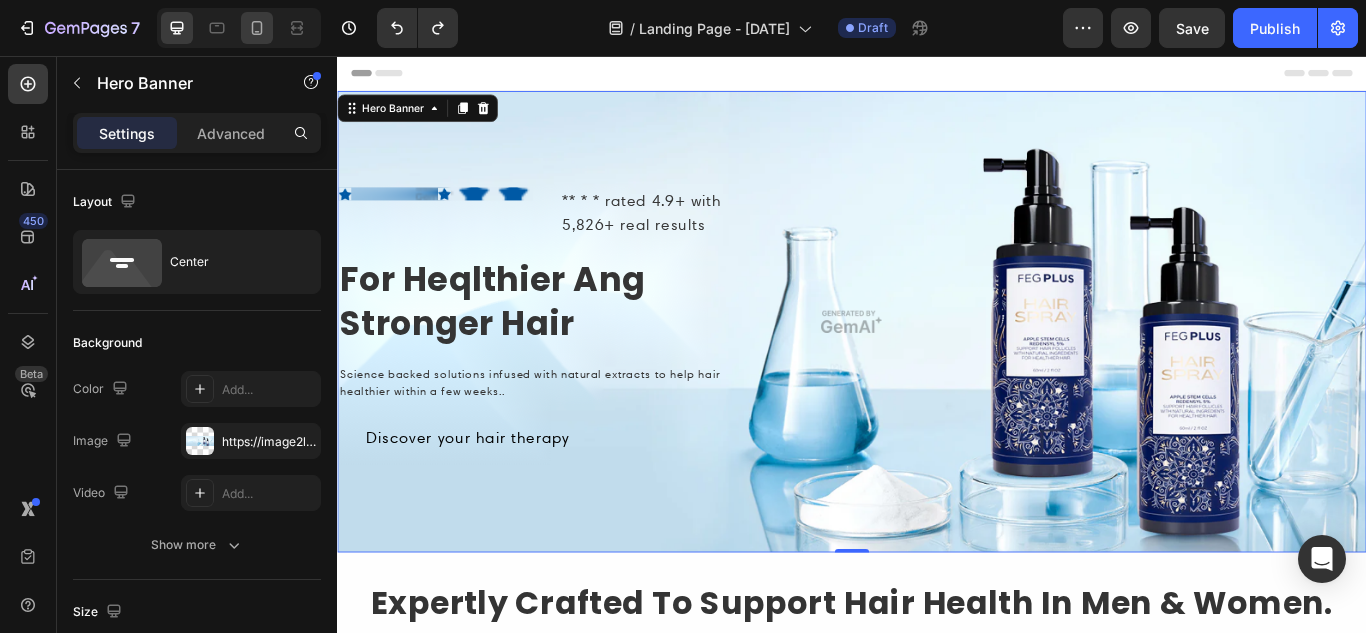 click 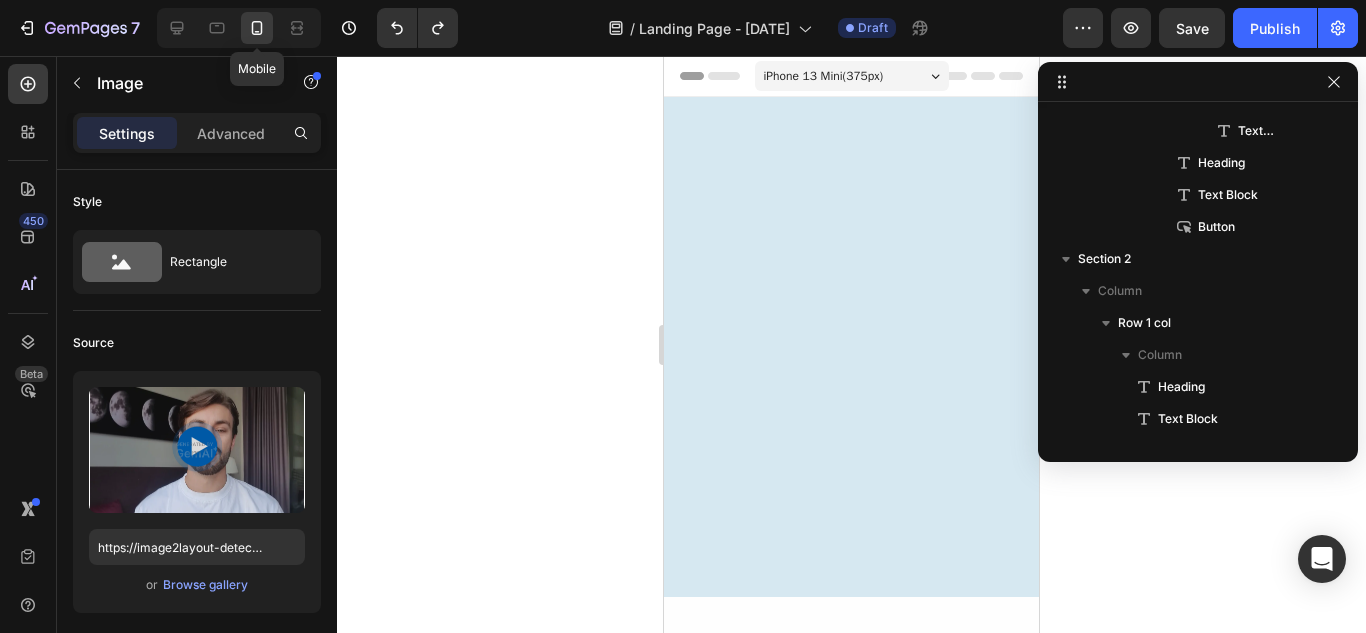 scroll, scrollTop: 795, scrollLeft: 0, axis: vertical 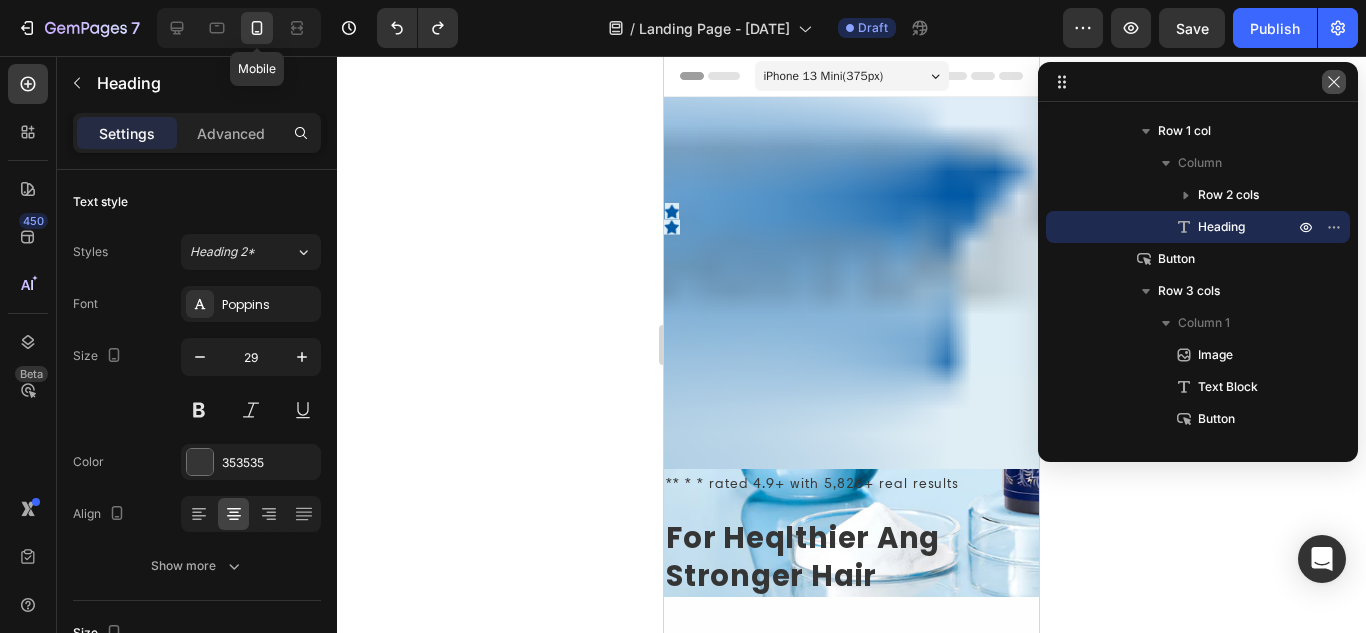 click at bounding box center (1334, 82) 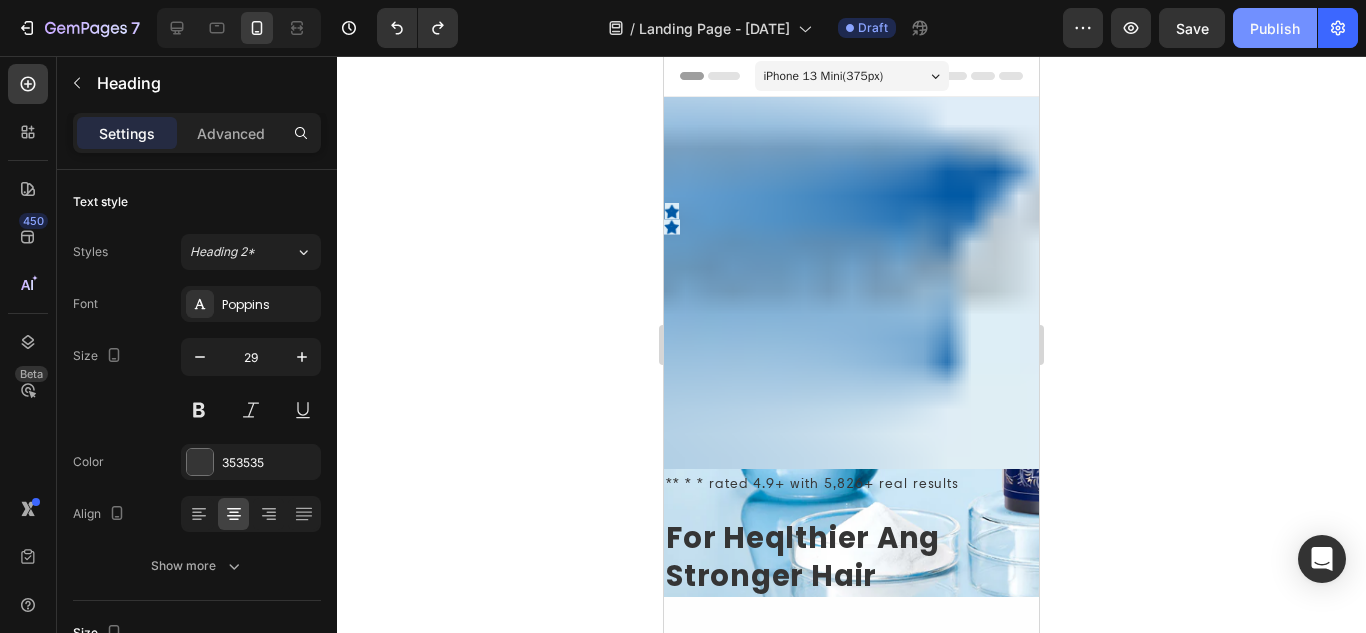click on "Publish" at bounding box center [1275, 28] 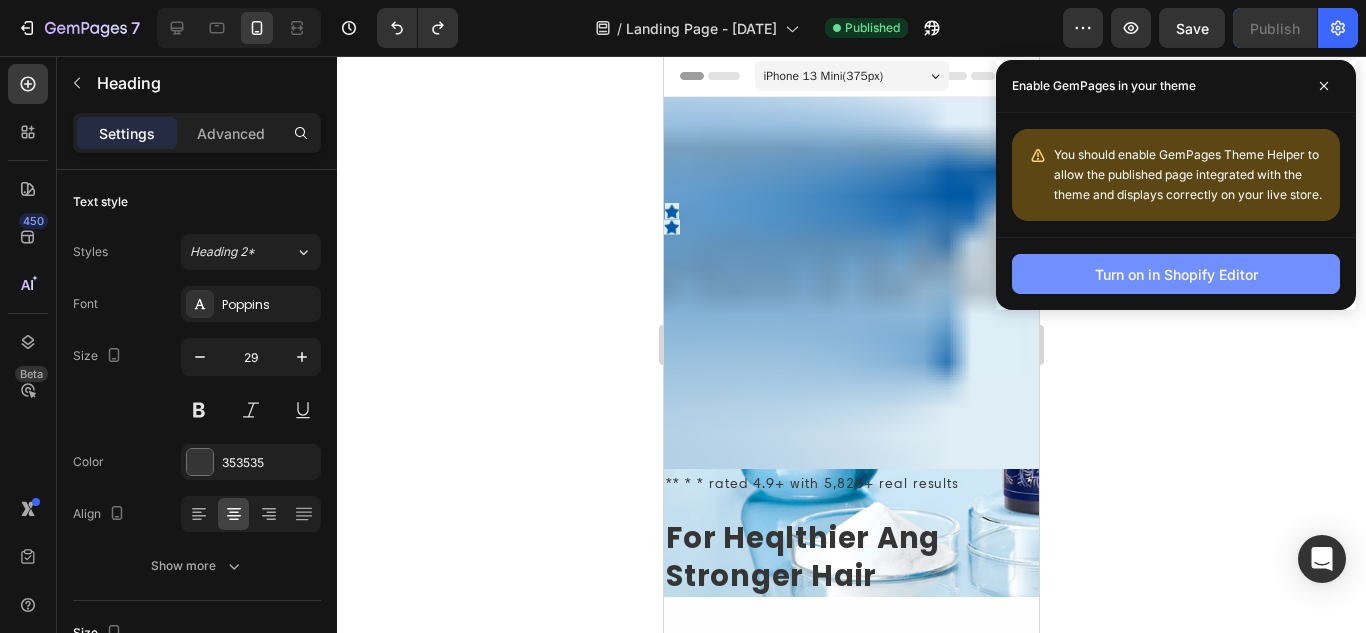 click on "Turn on in Shopify Editor" at bounding box center [1176, 274] 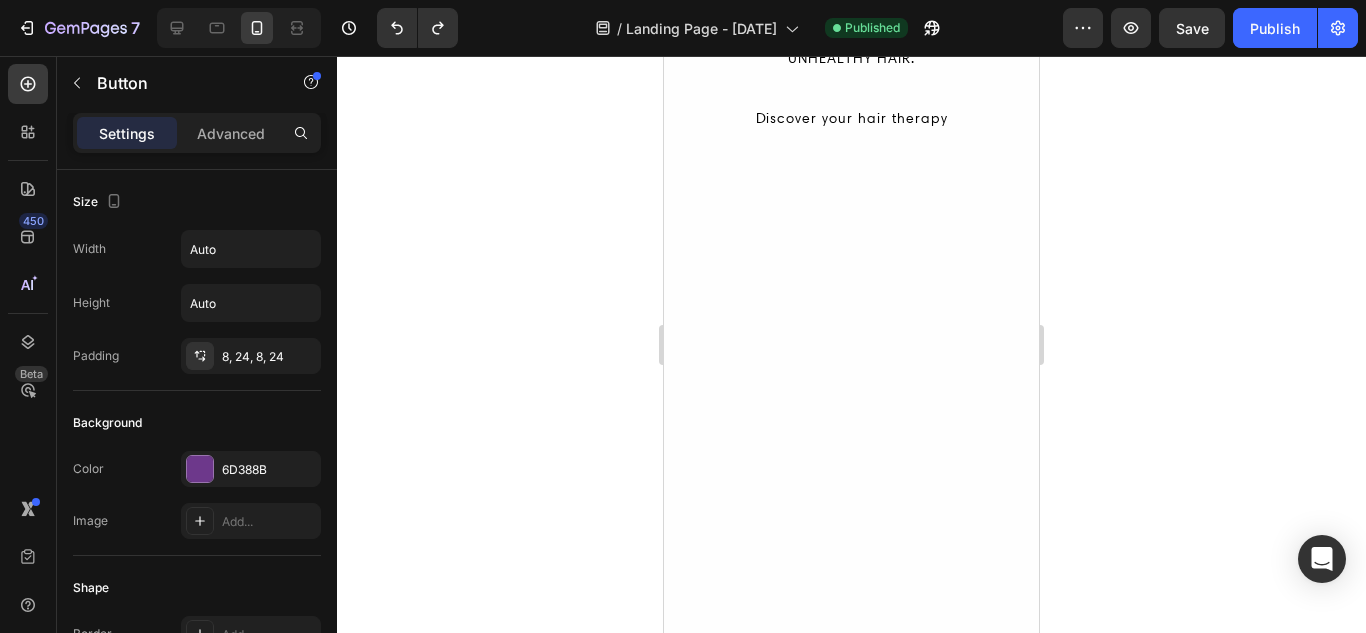 scroll, scrollTop: 0, scrollLeft: 0, axis: both 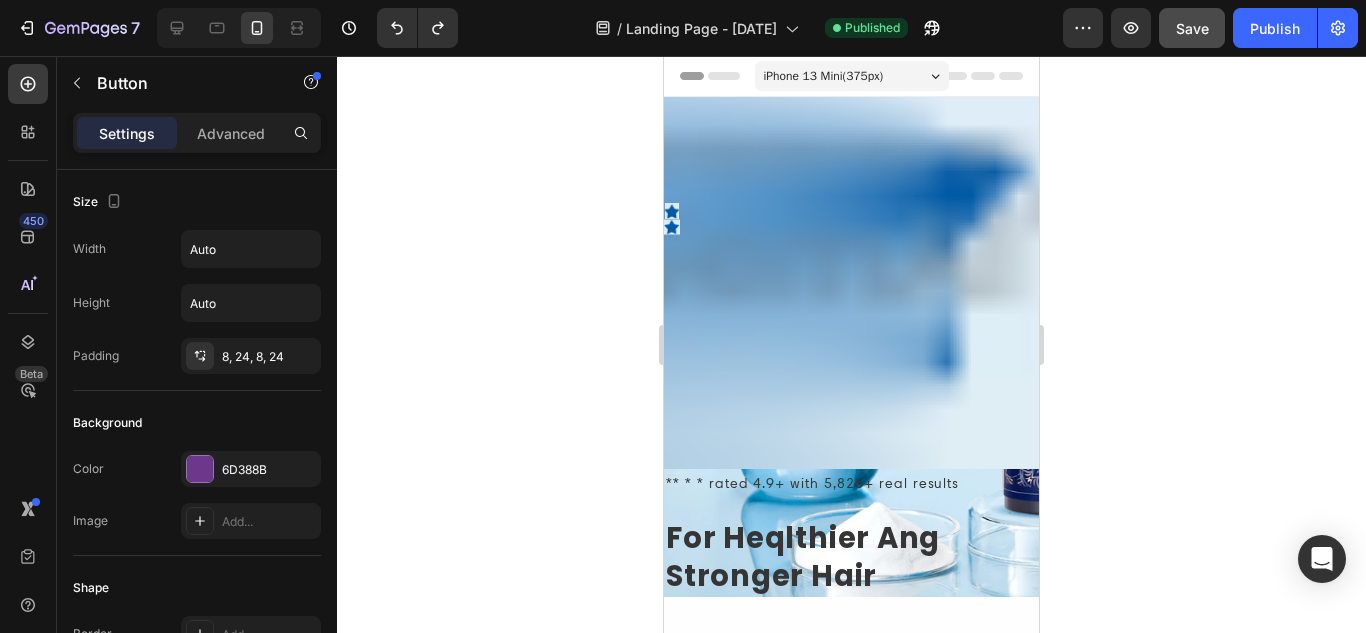 click on "Save" at bounding box center (1192, 28) 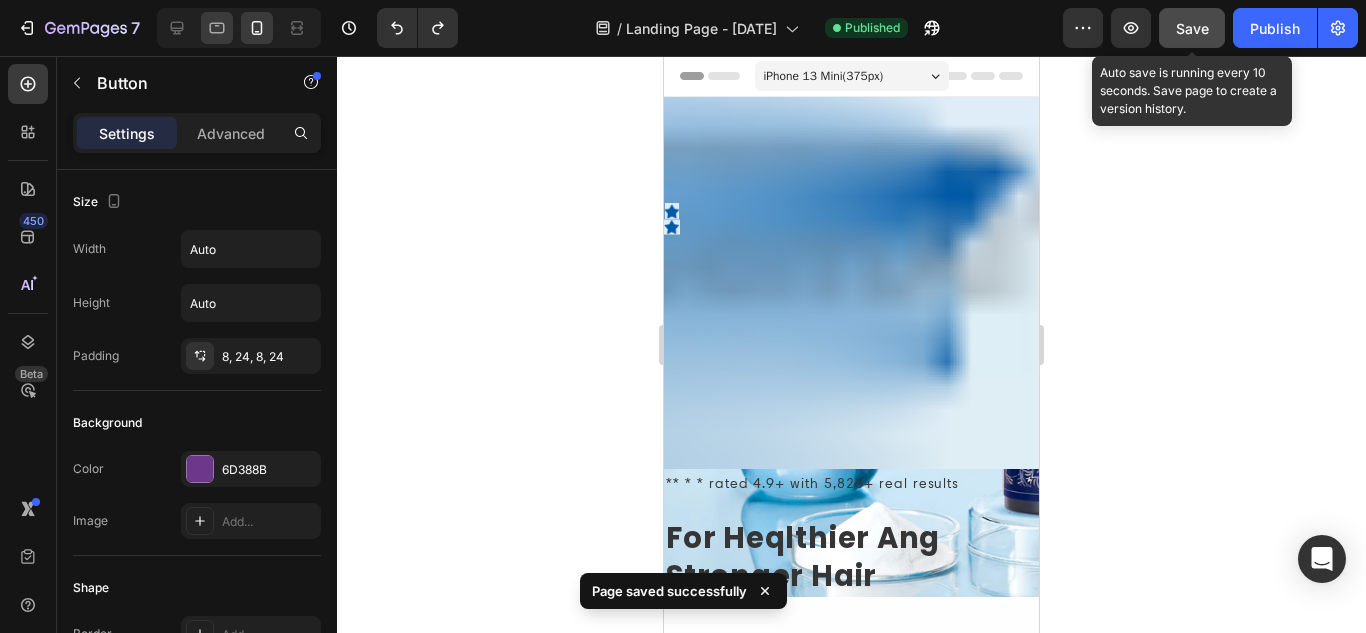 click 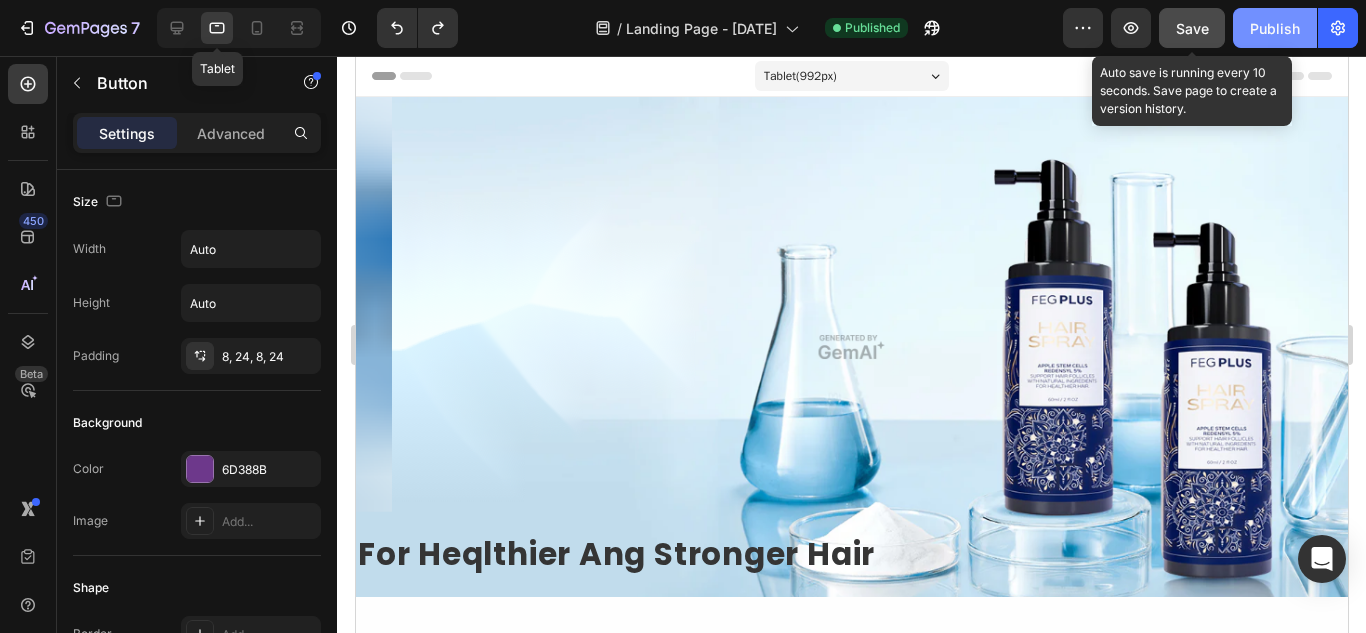 click on "Publish" at bounding box center [1275, 28] 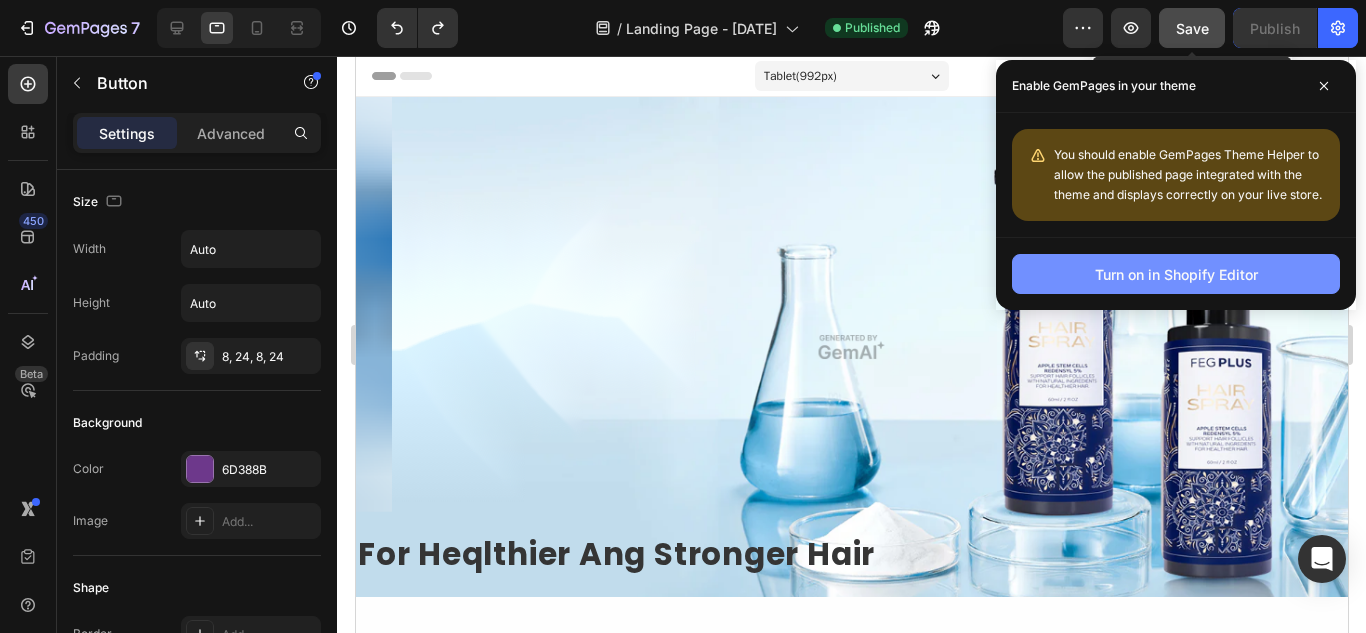 click on "Turn on in Shopify Editor" at bounding box center [1176, 274] 